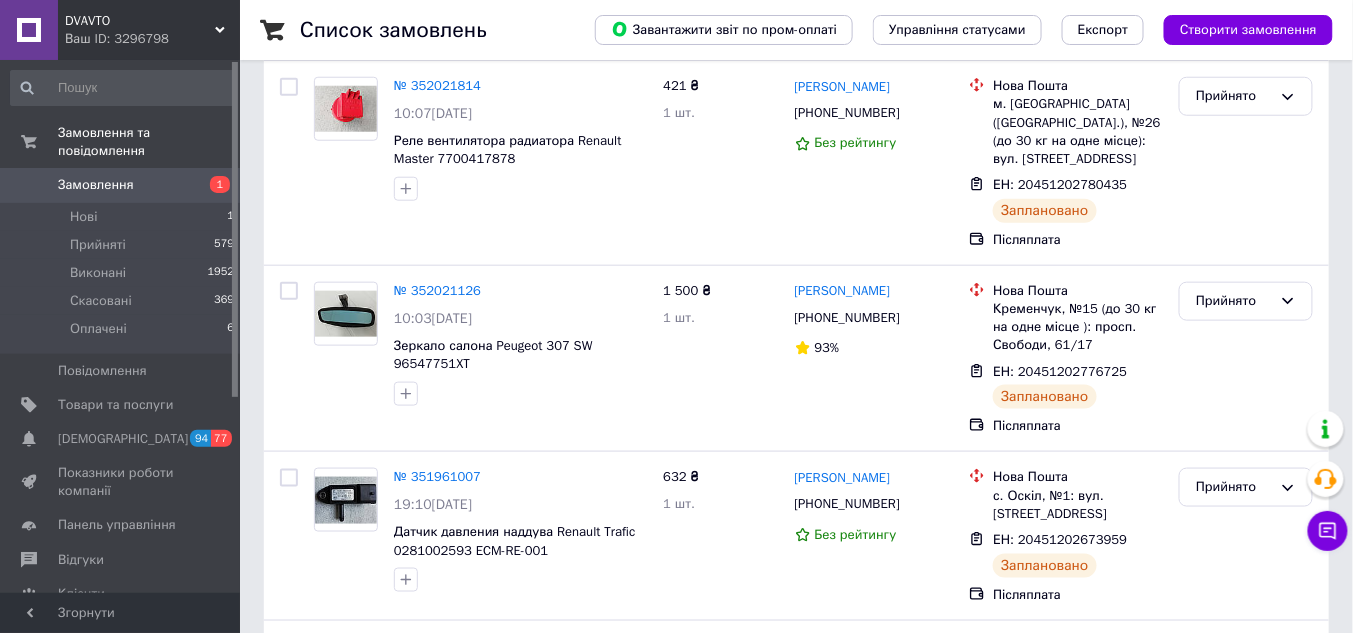 scroll, scrollTop: 560, scrollLeft: 0, axis: vertical 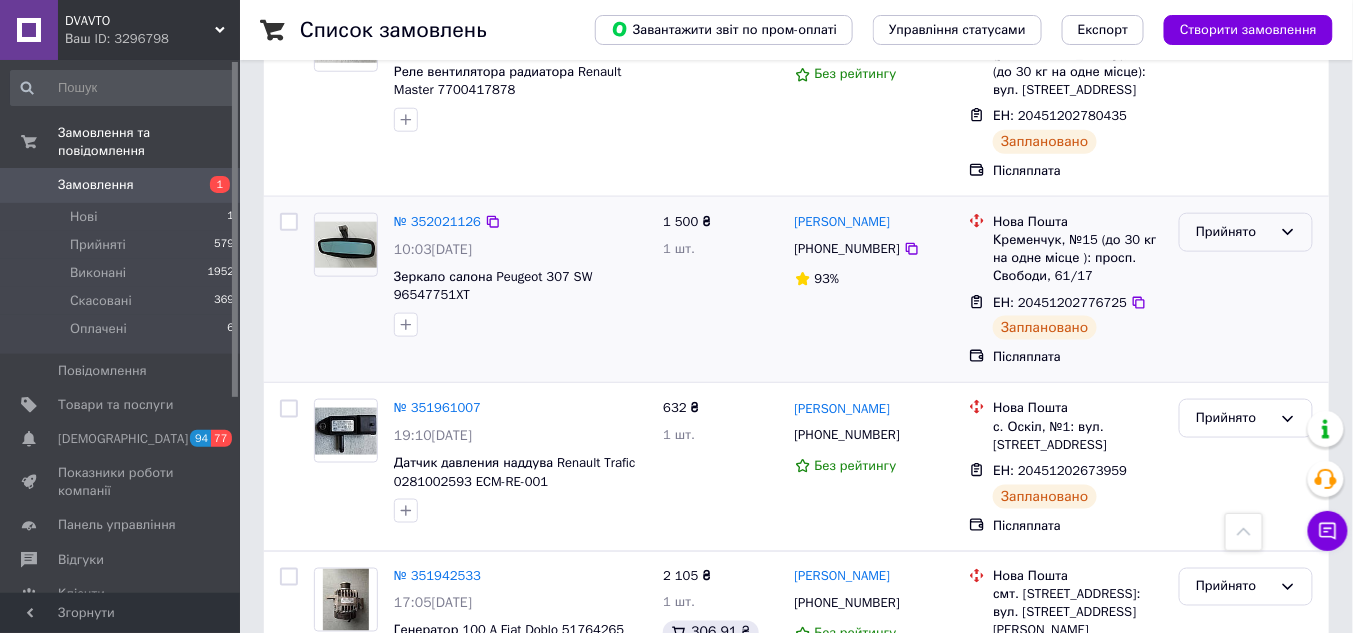 click on "Прийнято" at bounding box center (1234, 232) 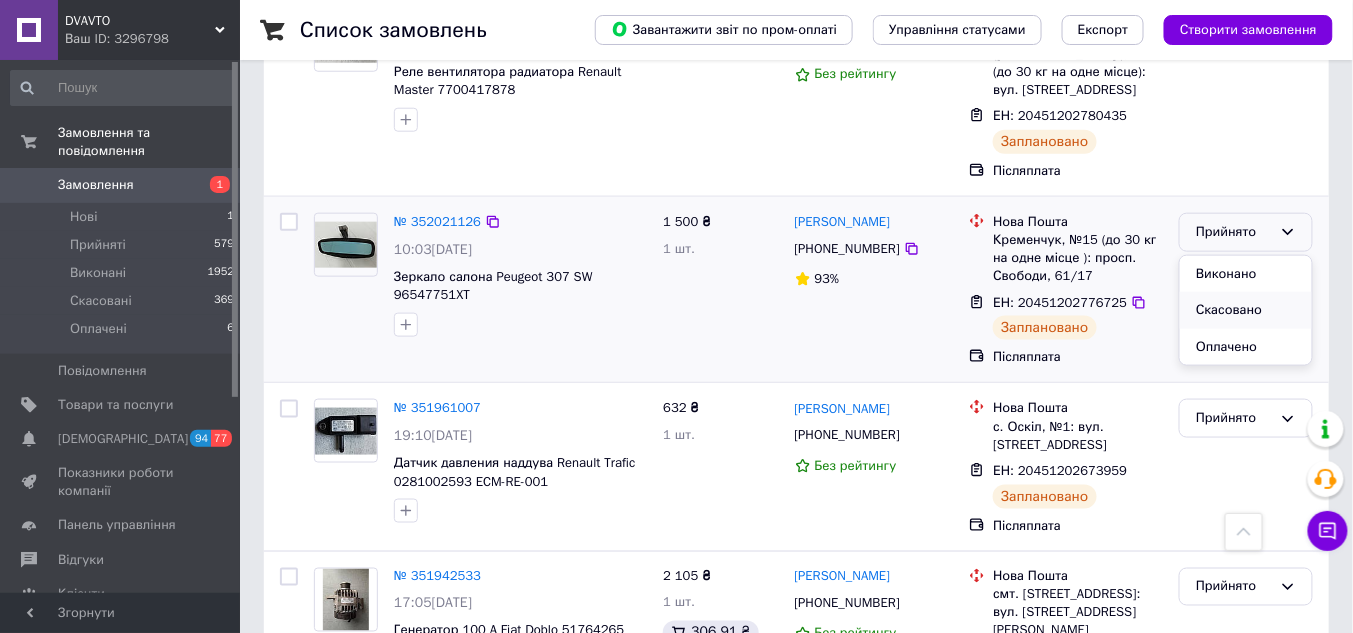 click on "Скасовано" at bounding box center [1246, 310] 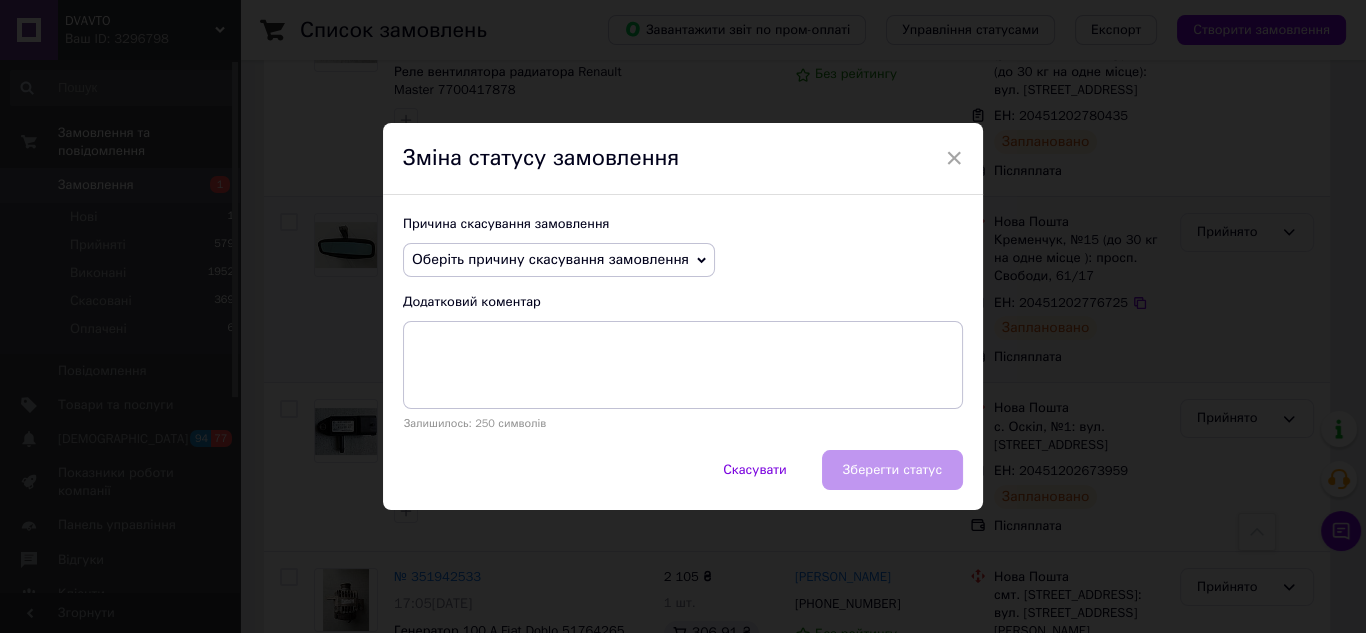 click on "Оберіть причину скасування замовлення" at bounding box center [550, 259] 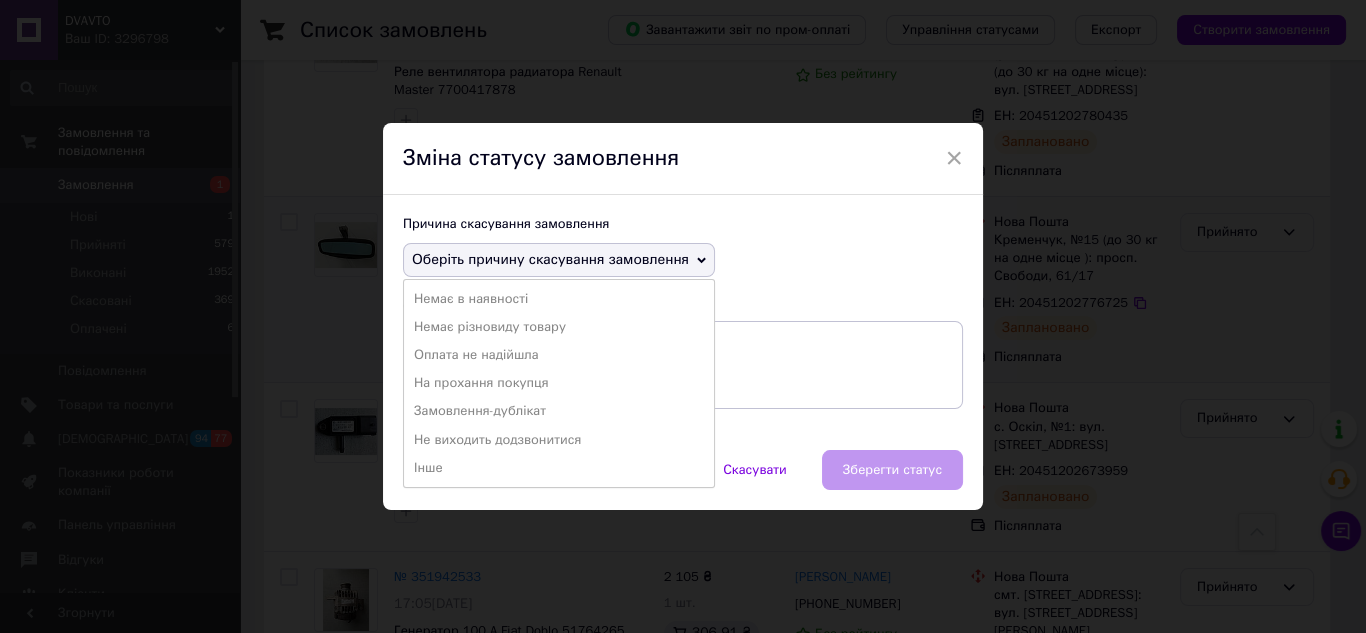 click on "Інше" at bounding box center [559, 468] 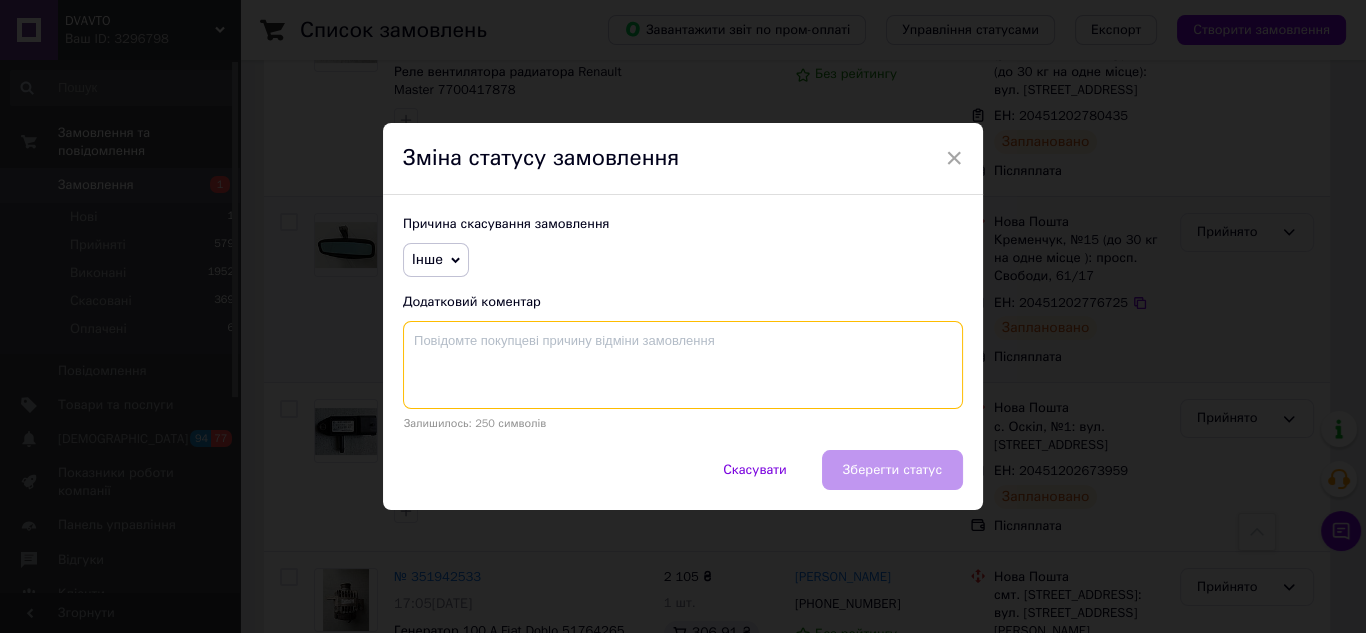 click at bounding box center [683, 365] 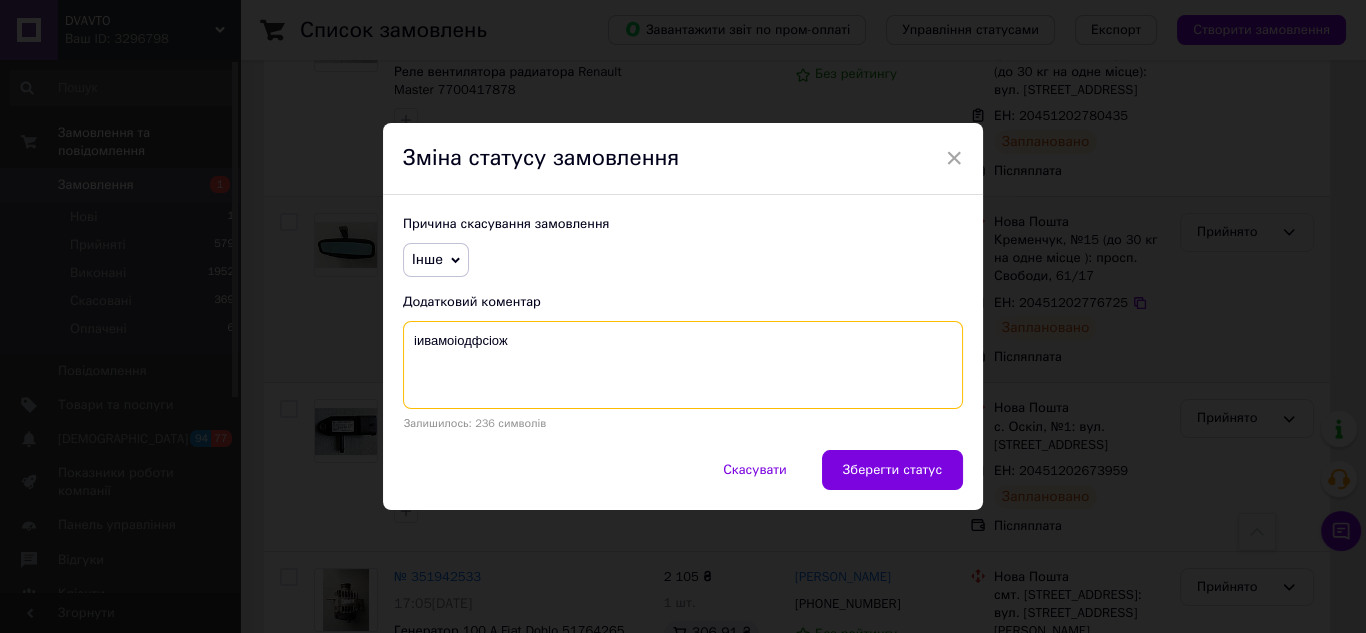 type on "іивамоіодфсіож" 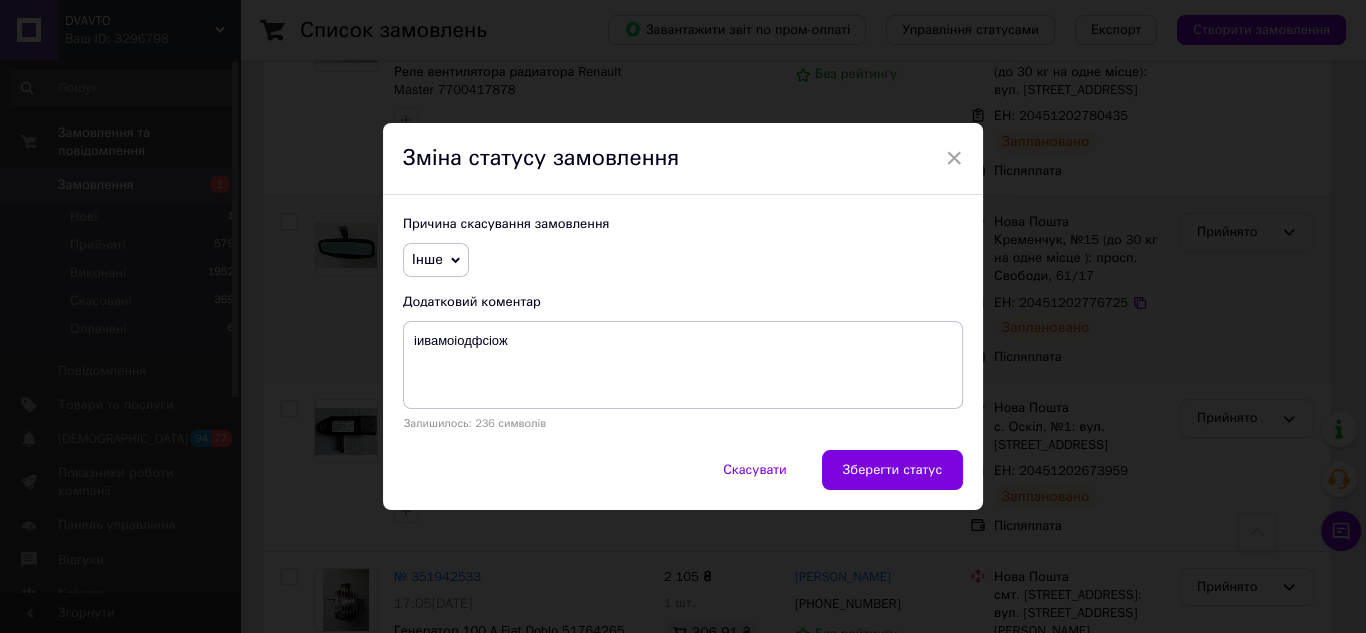 click on "Причина скасування замовлення Інше Немає в наявності Немає різновиду товару Оплата не надійшла На прохання покупця Замовлення-дублікат Не виходить додзвонитися Додатковий коментар іивамоіодфсіож Залишилось: 236 символів" at bounding box center [683, 322] 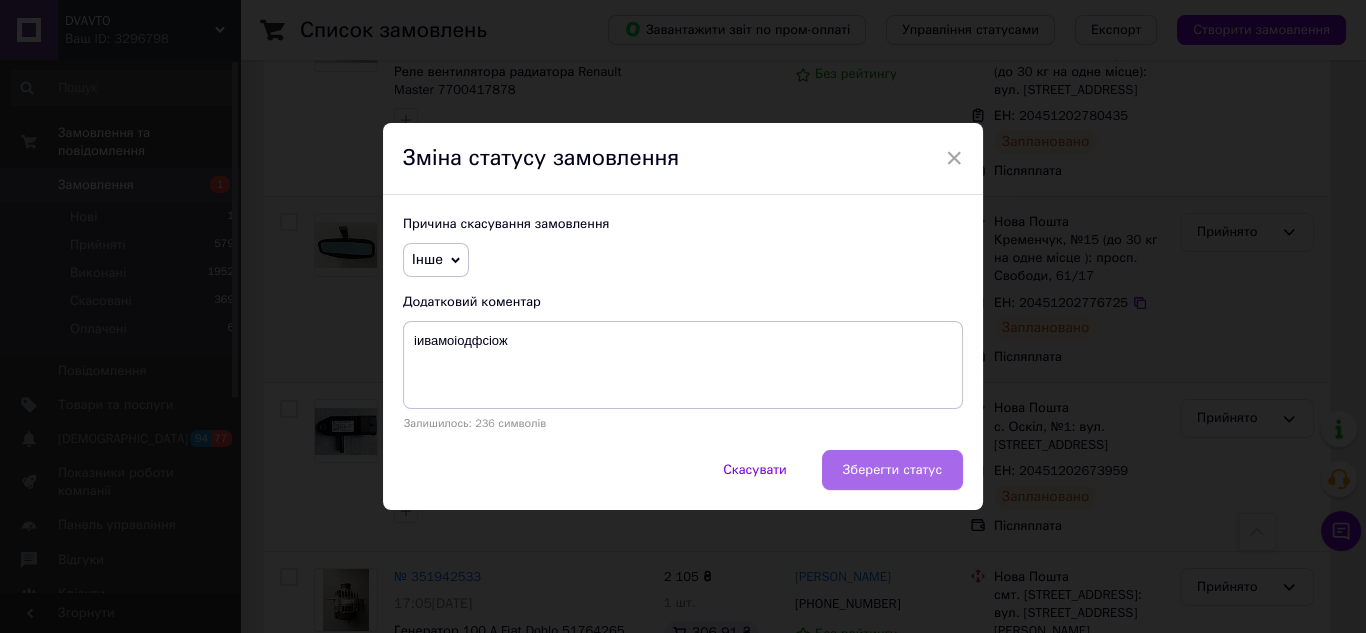 click on "Зберегти статус" at bounding box center [892, 470] 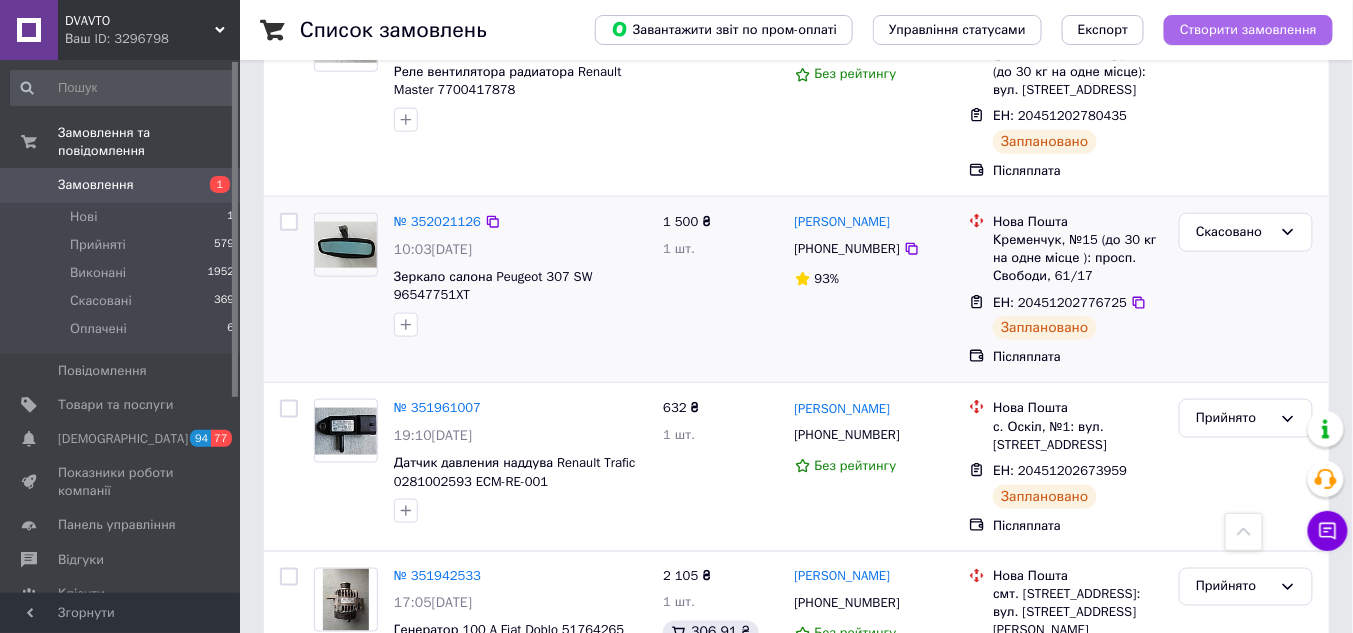 click on "Створити замовлення" at bounding box center [1248, 30] 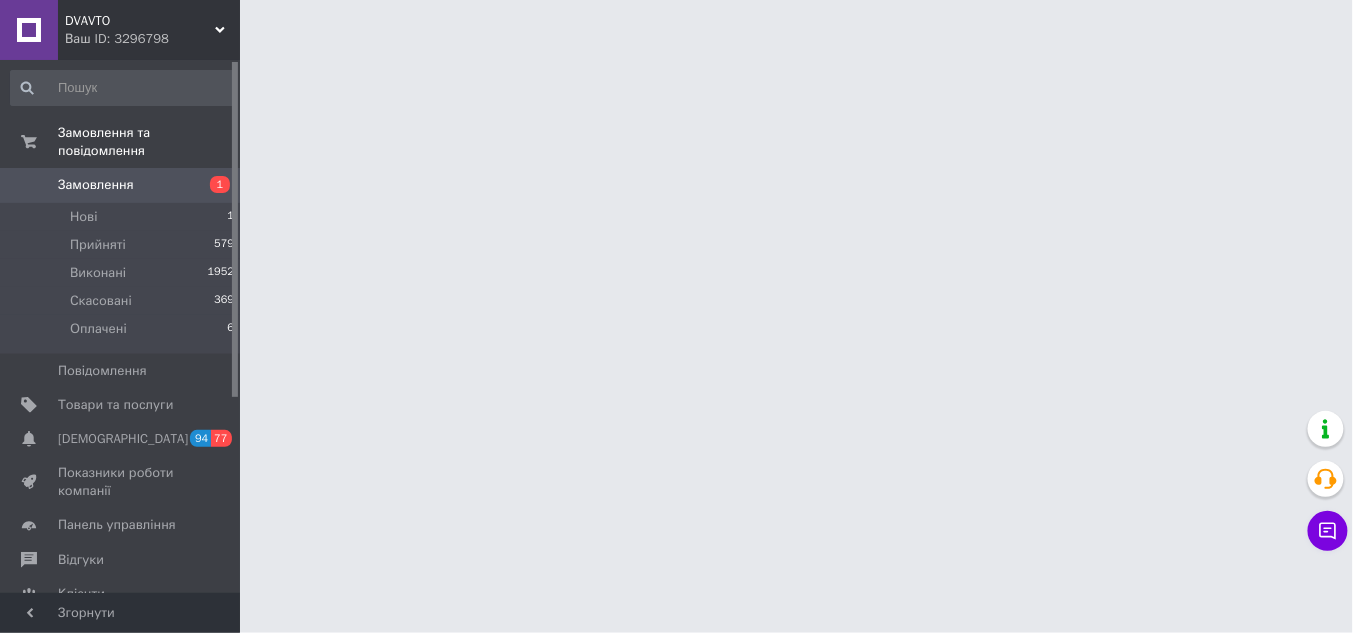 scroll, scrollTop: 0, scrollLeft: 0, axis: both 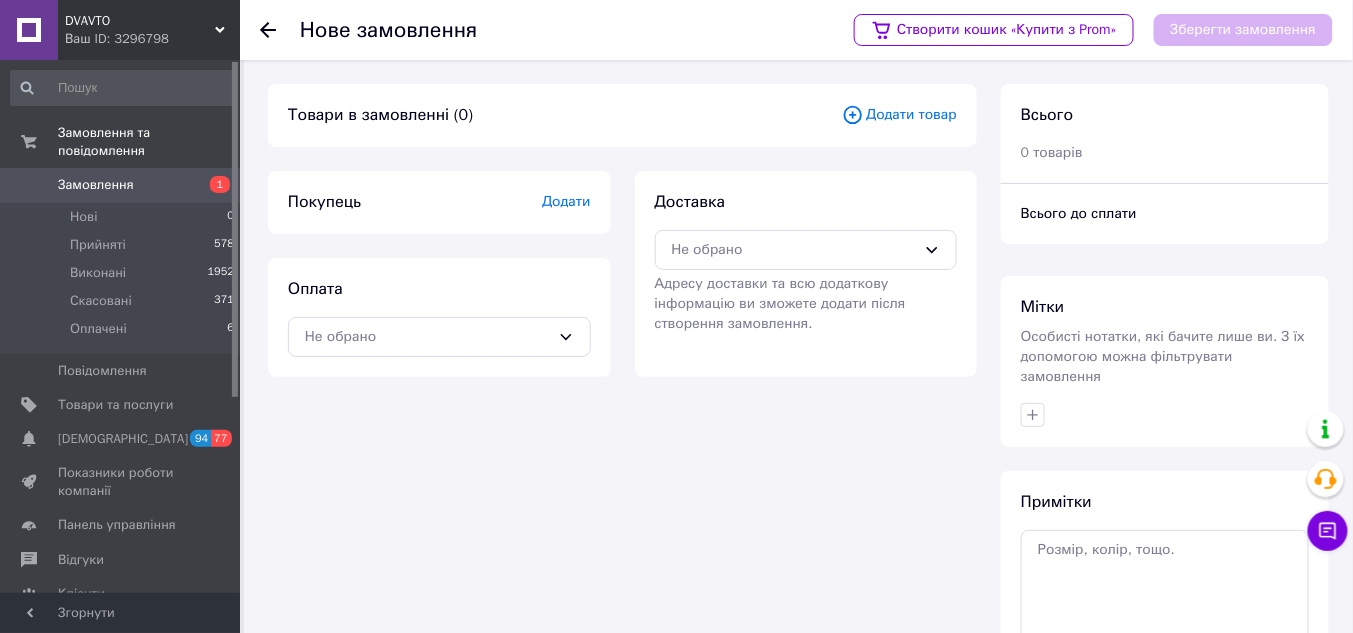click on "Додати товар" at bounding box center (899, 115) 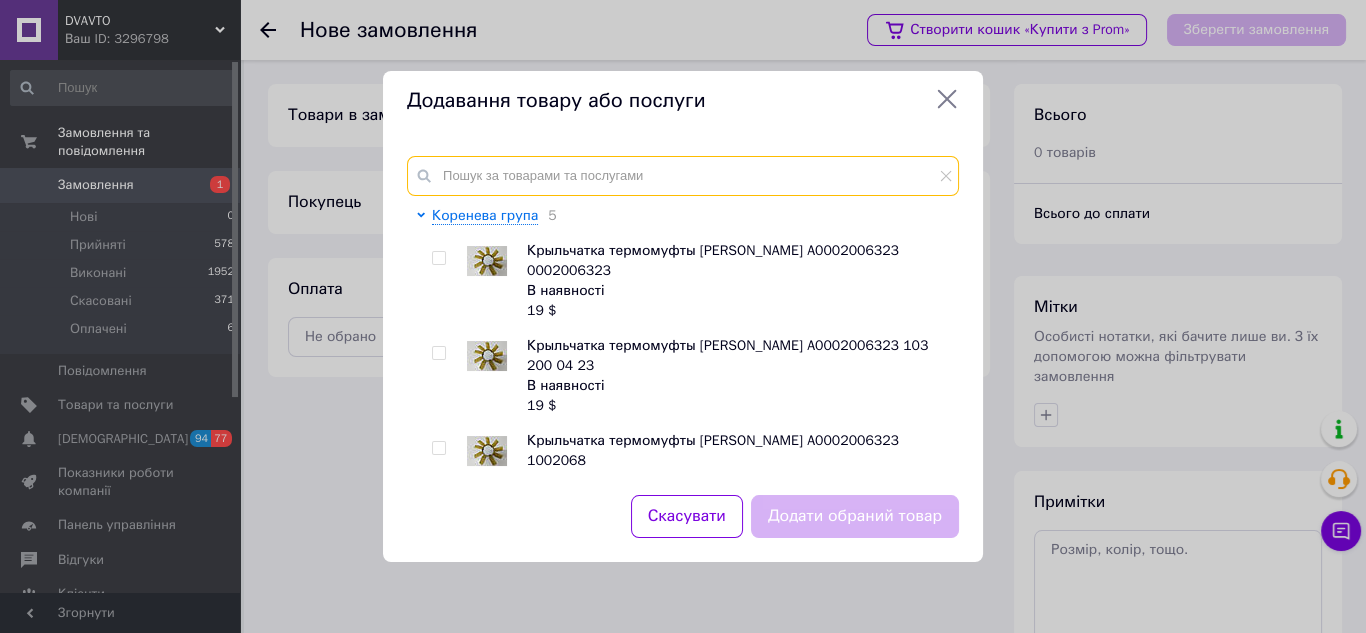 click at bounding box center (683, 176) 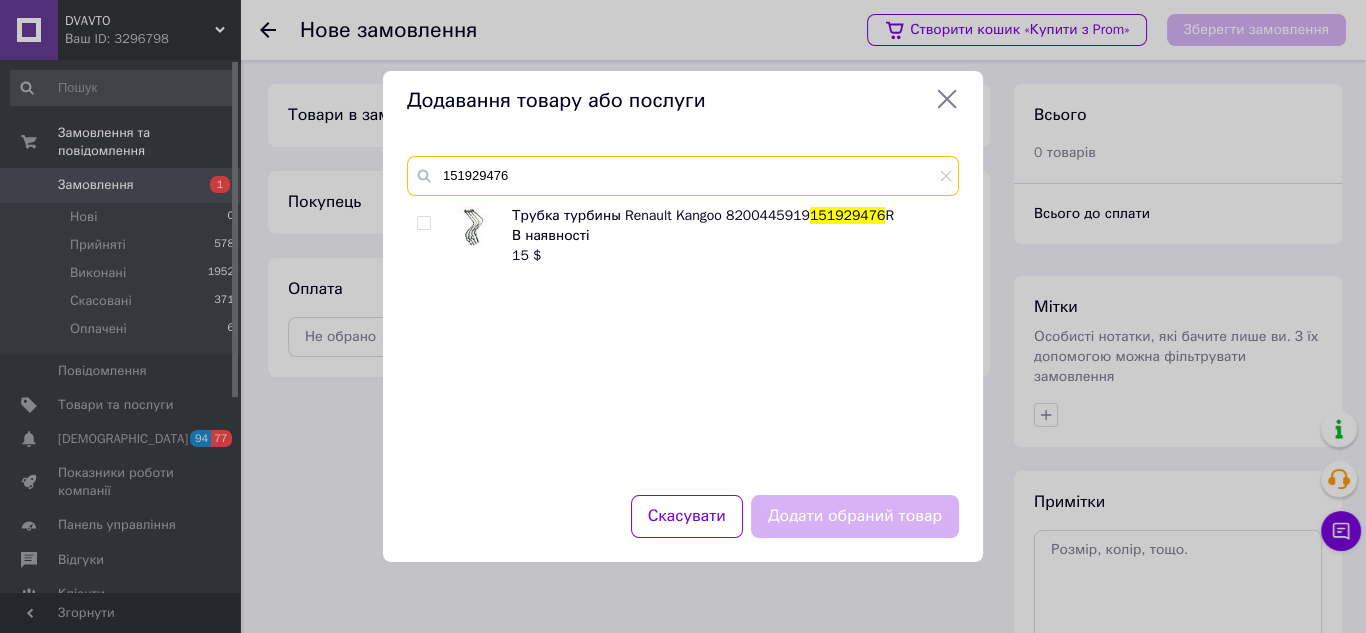 click on "151929476" at bounding box center (683, 176) 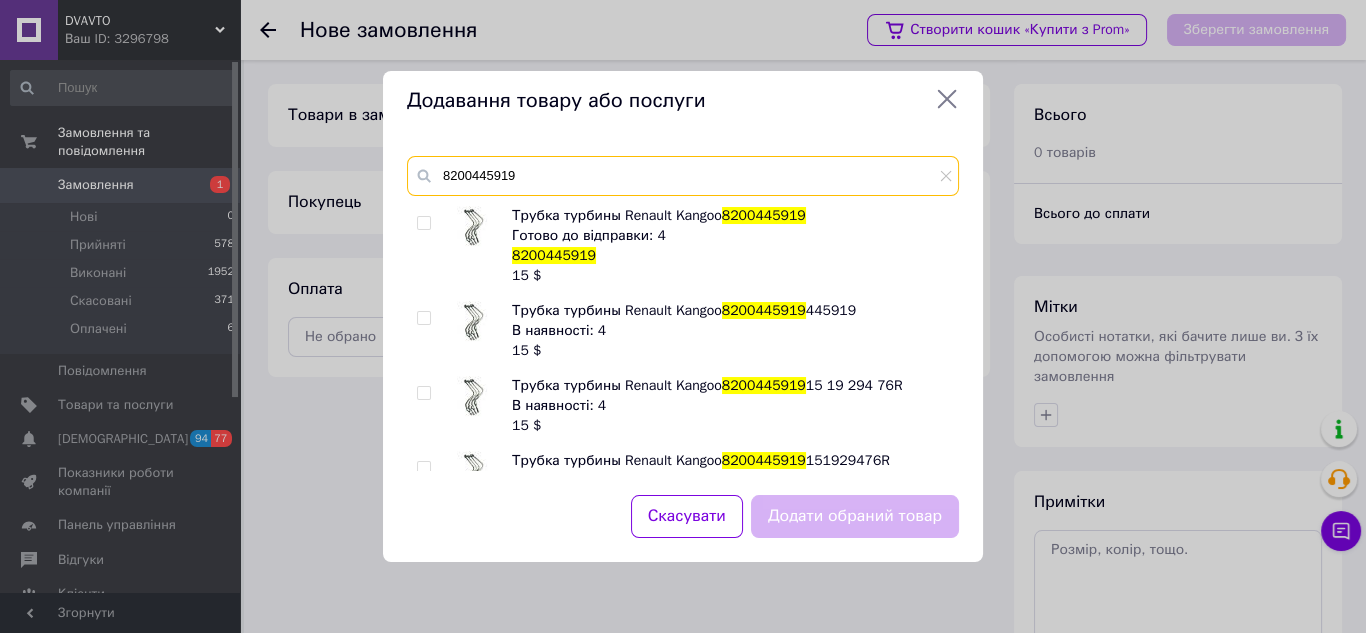 type on "8200445919" 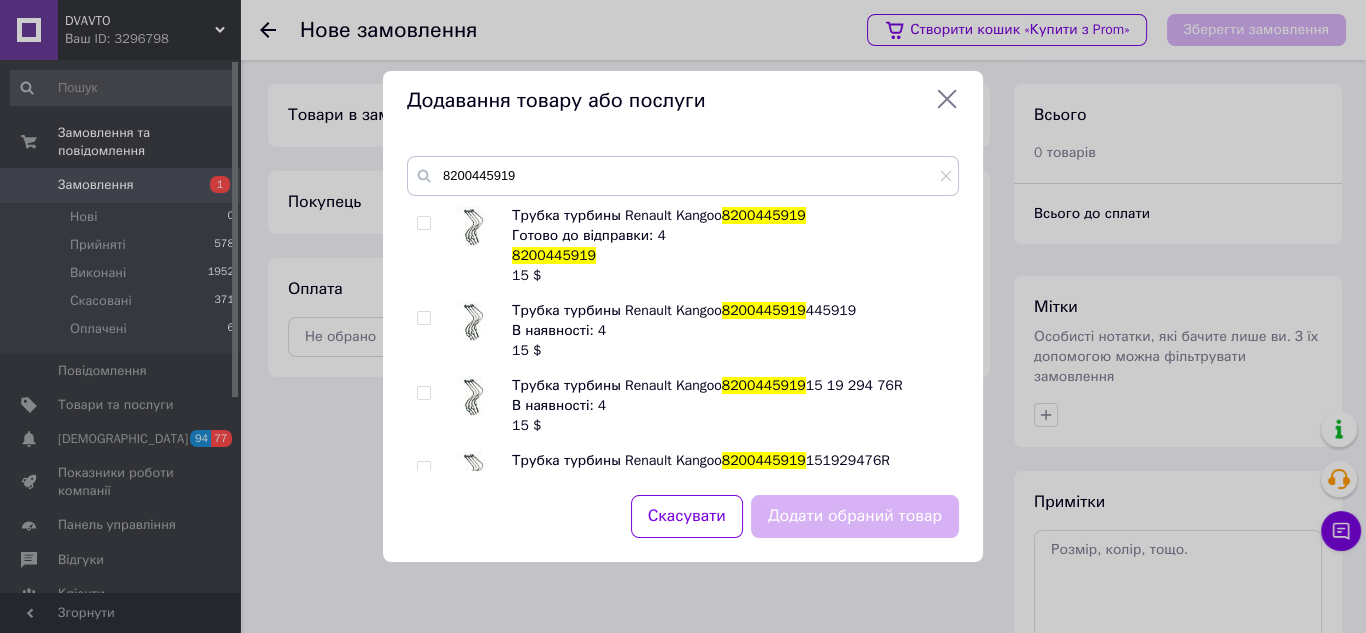 click at bounding box center [423, 223] 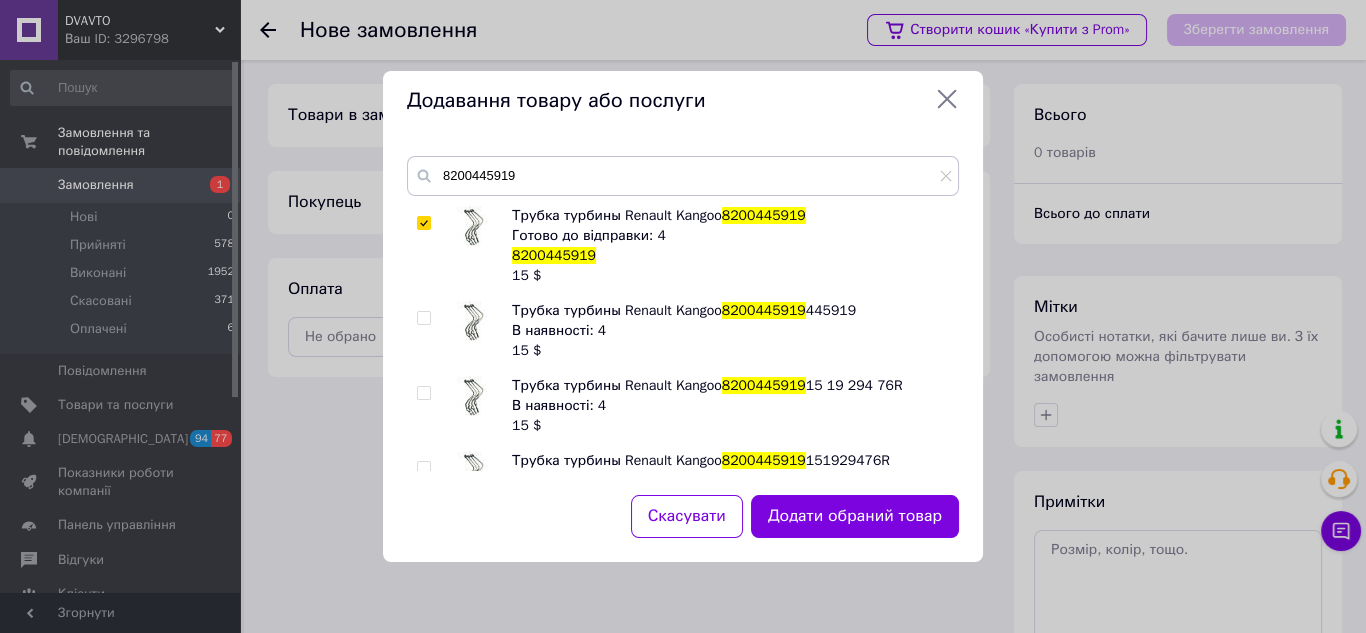 click on "Додати обраний товар" at bounding box center [855, 516] 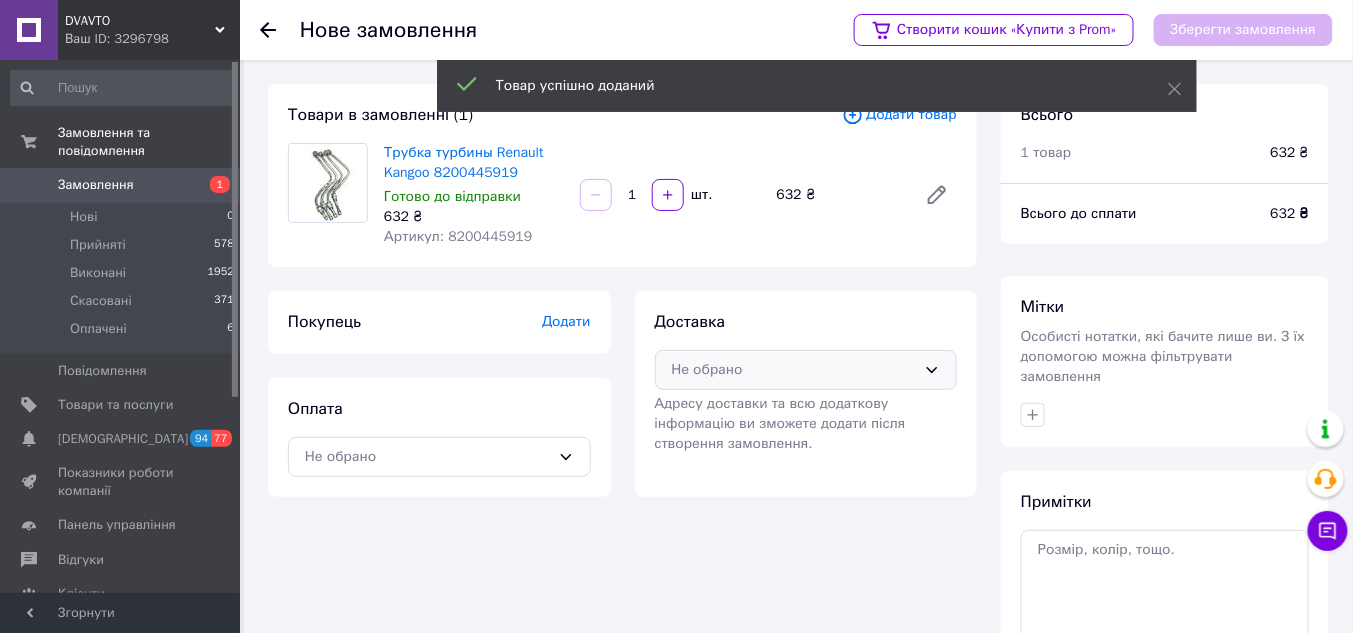 click on "Не обрано" at bounding box center (794, 370) 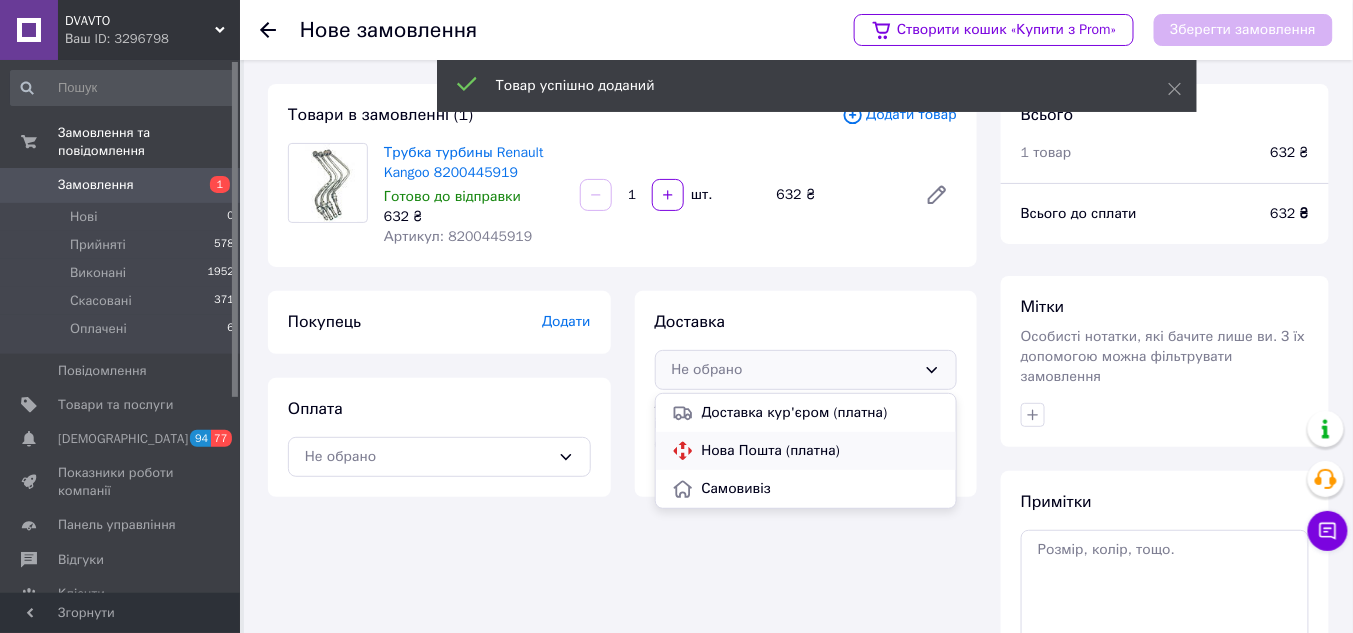 click on "Нова Пошта (платна)" at bounding box center [821, 451] 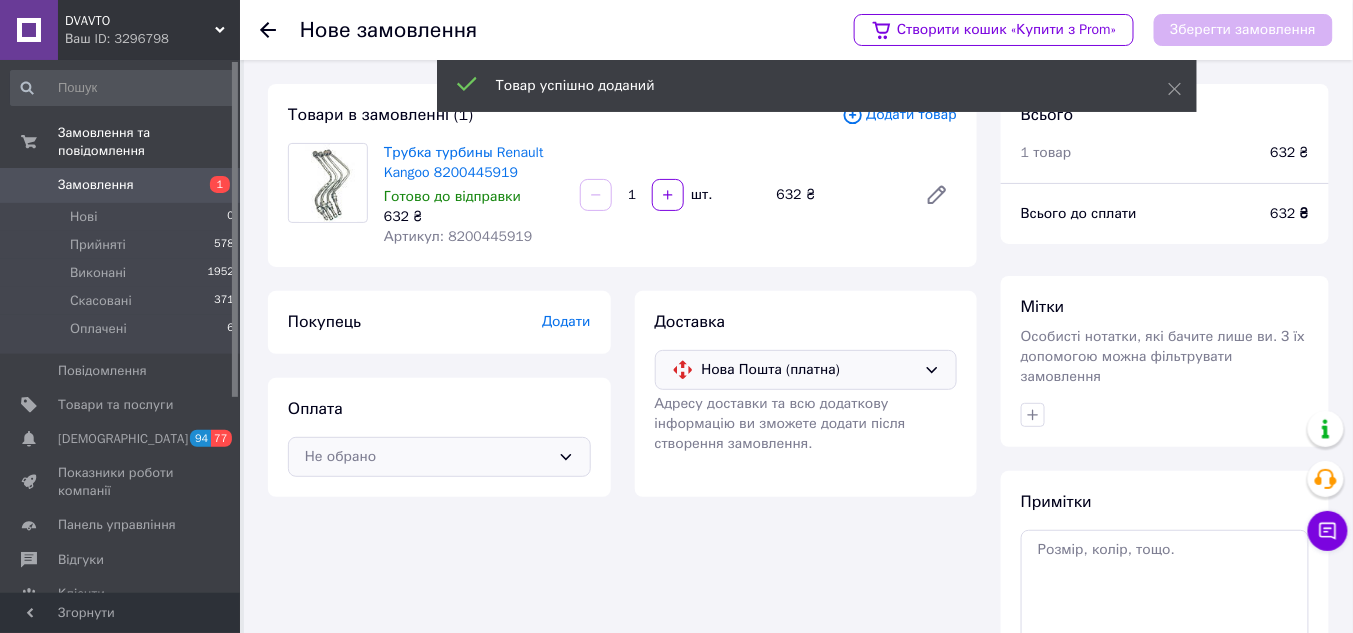 drag, startPoint x: 555, startPoint y: 462, endPoint x: 531, endPoint y: 461, distance: 24.020824 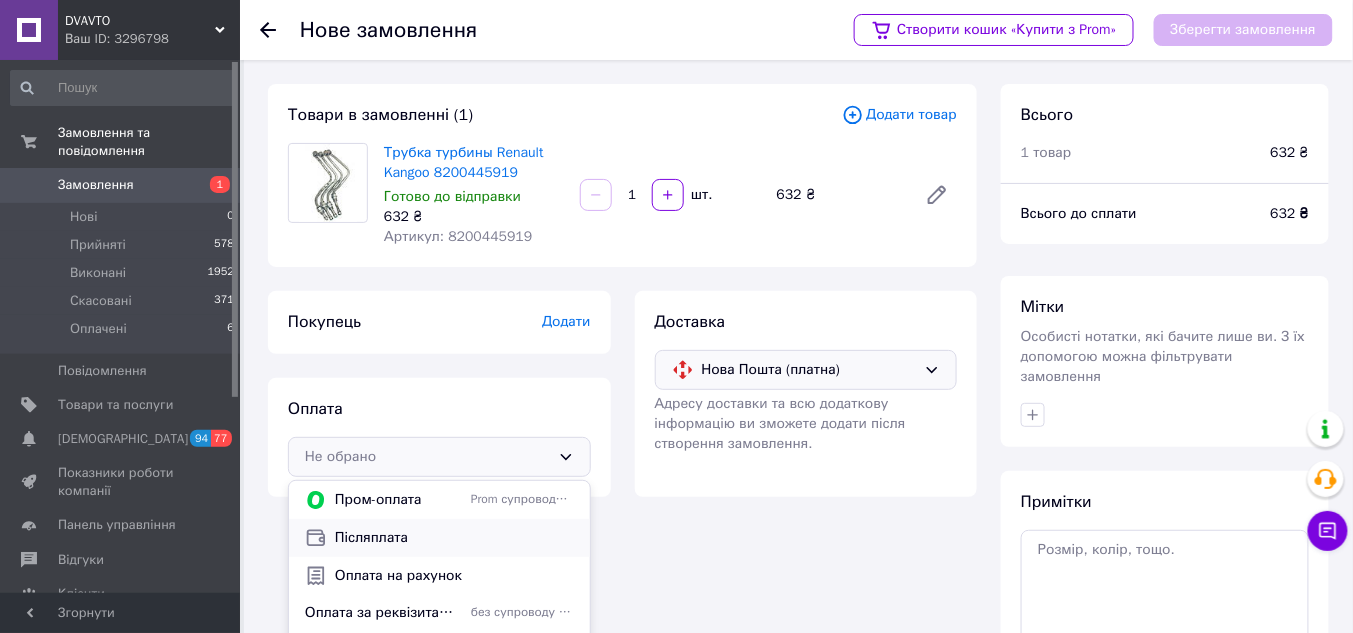 click on "Післяплата" at bounding box center (454, 538) 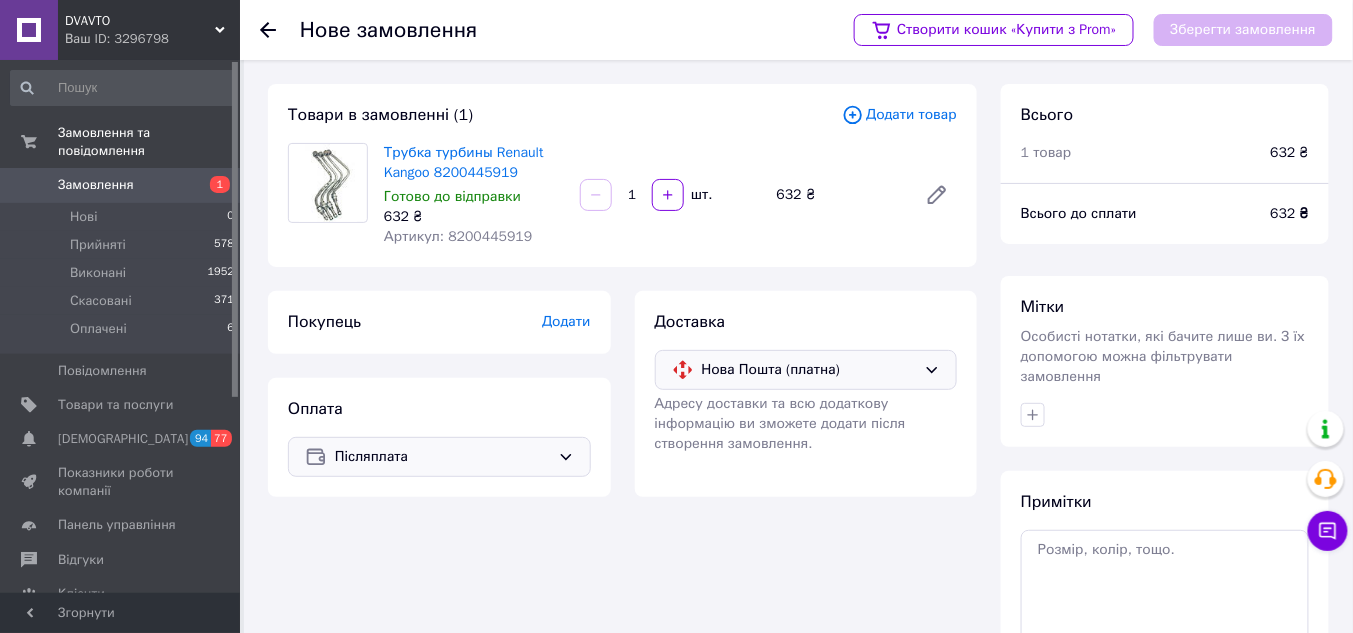 click on "Додати" at bounding box center [566, 321] 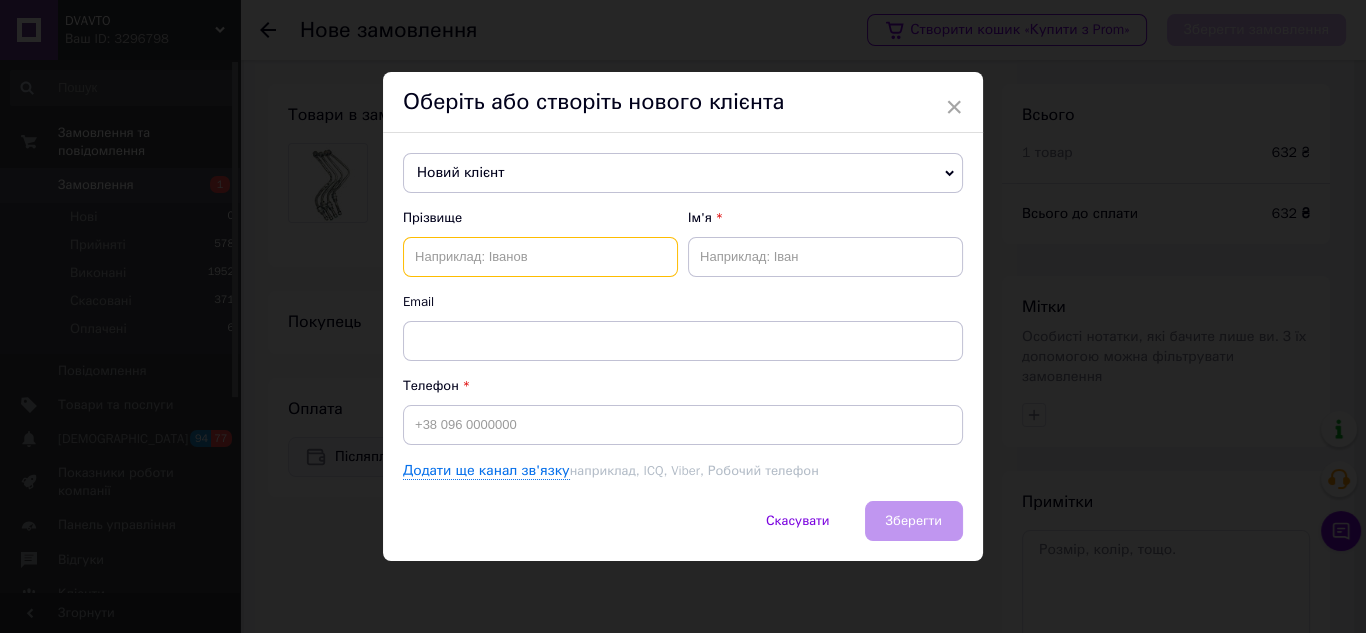 click at bounding box center (540, 257) 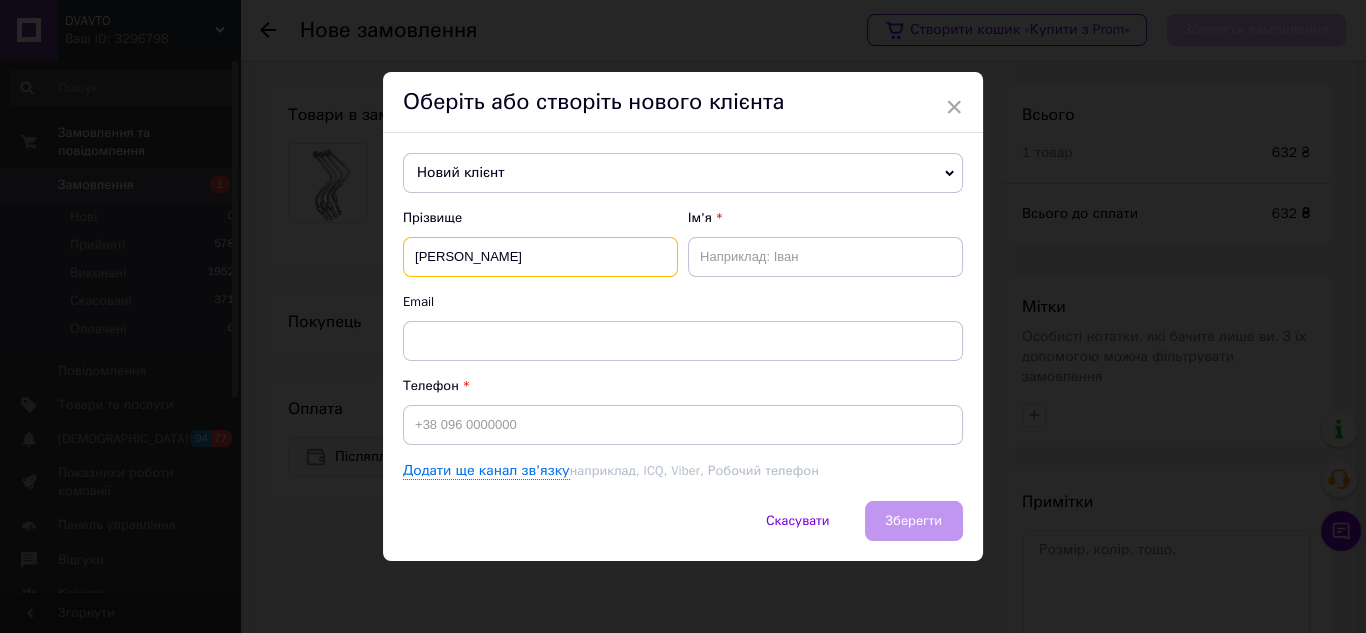 type on "[PERSON_NAME]" 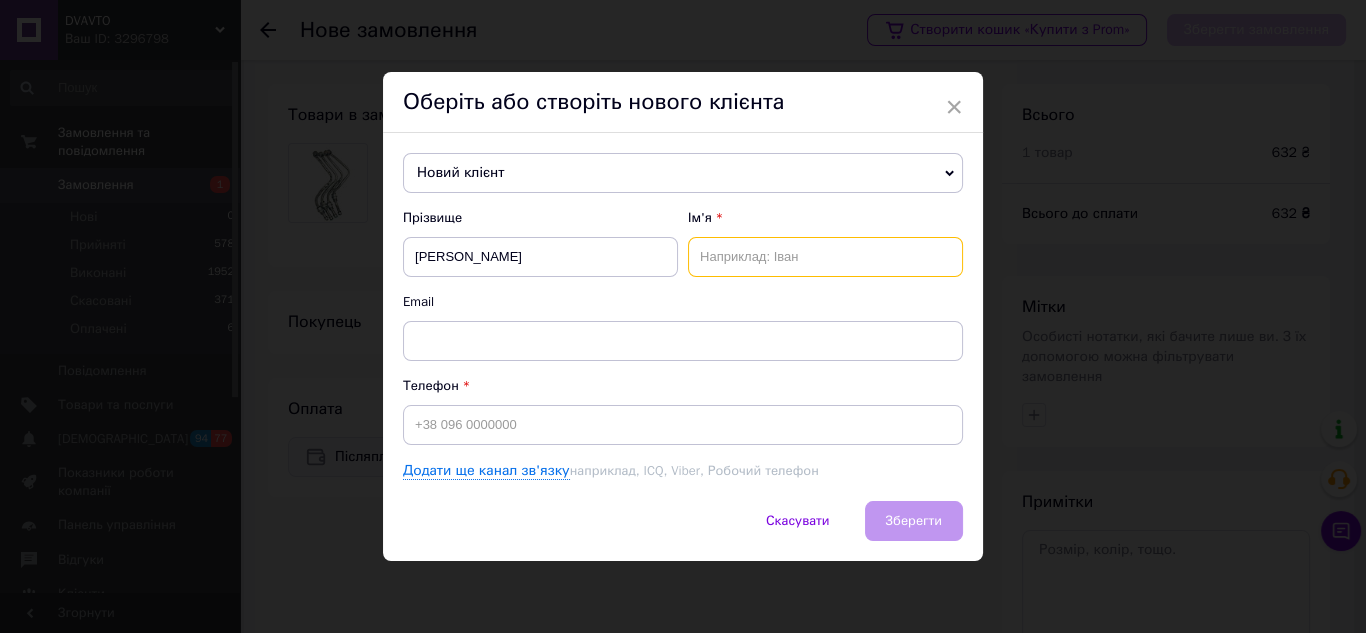 paste on "[PERSON_NAME]" 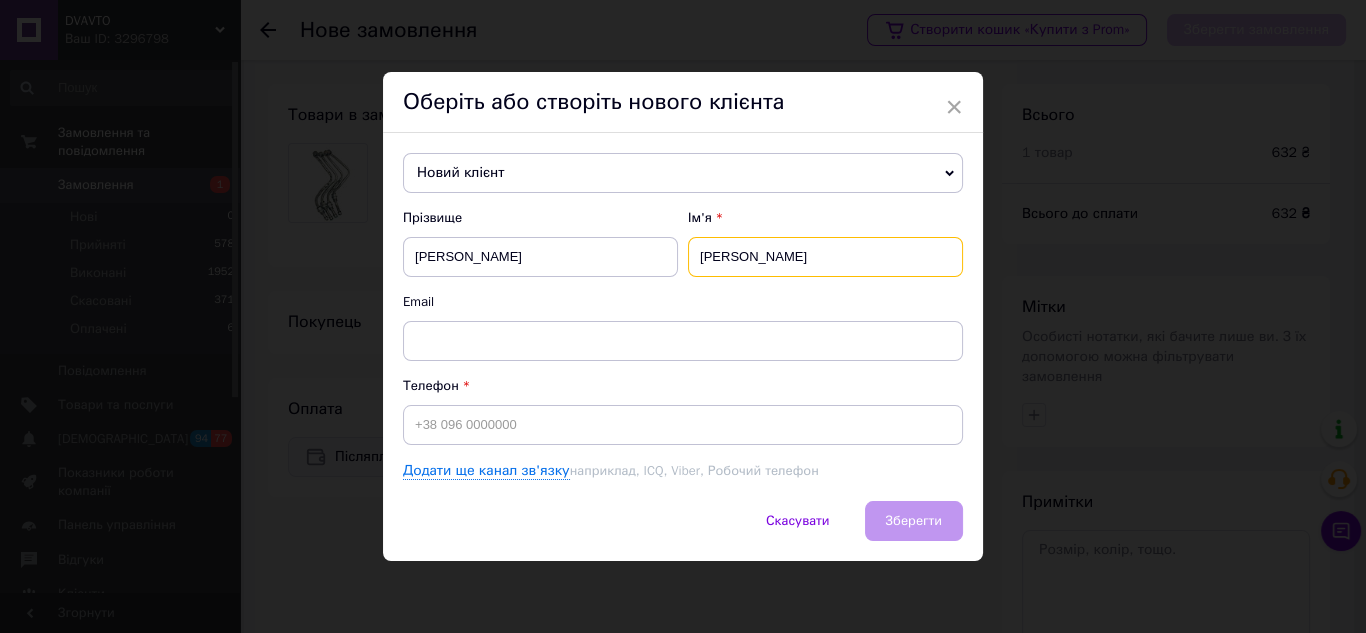 type on "[PERSON_NAME]" 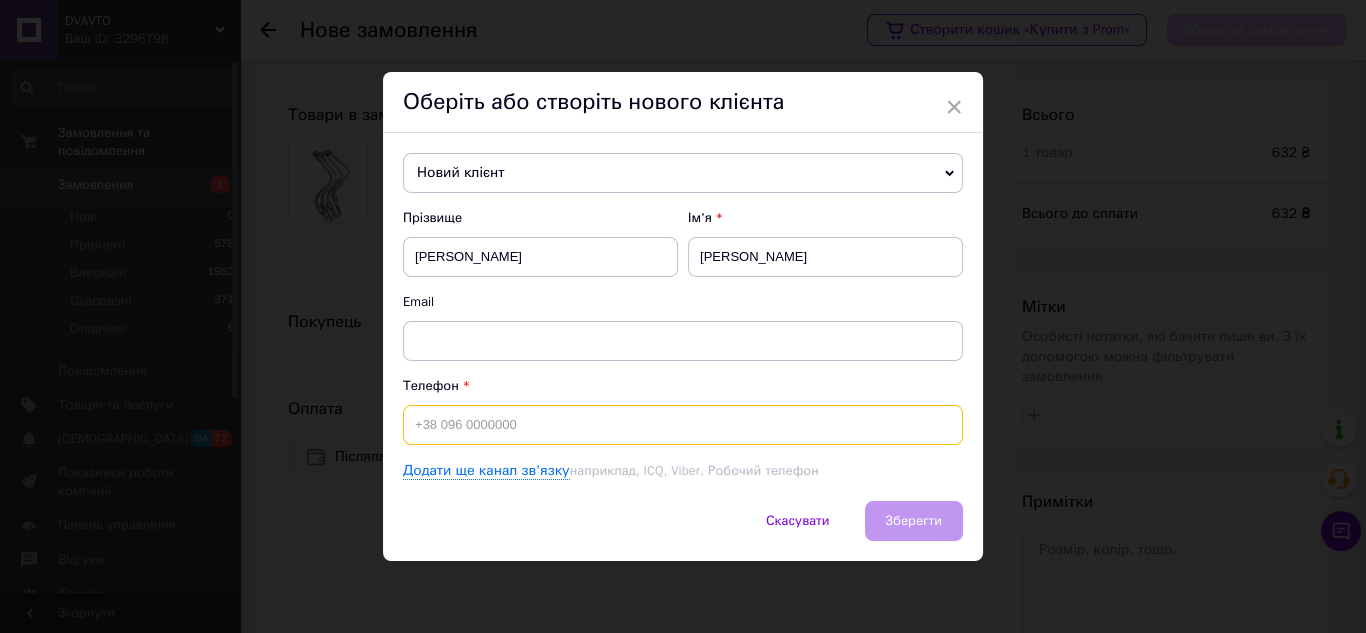 click at bounding box center (683, 425) 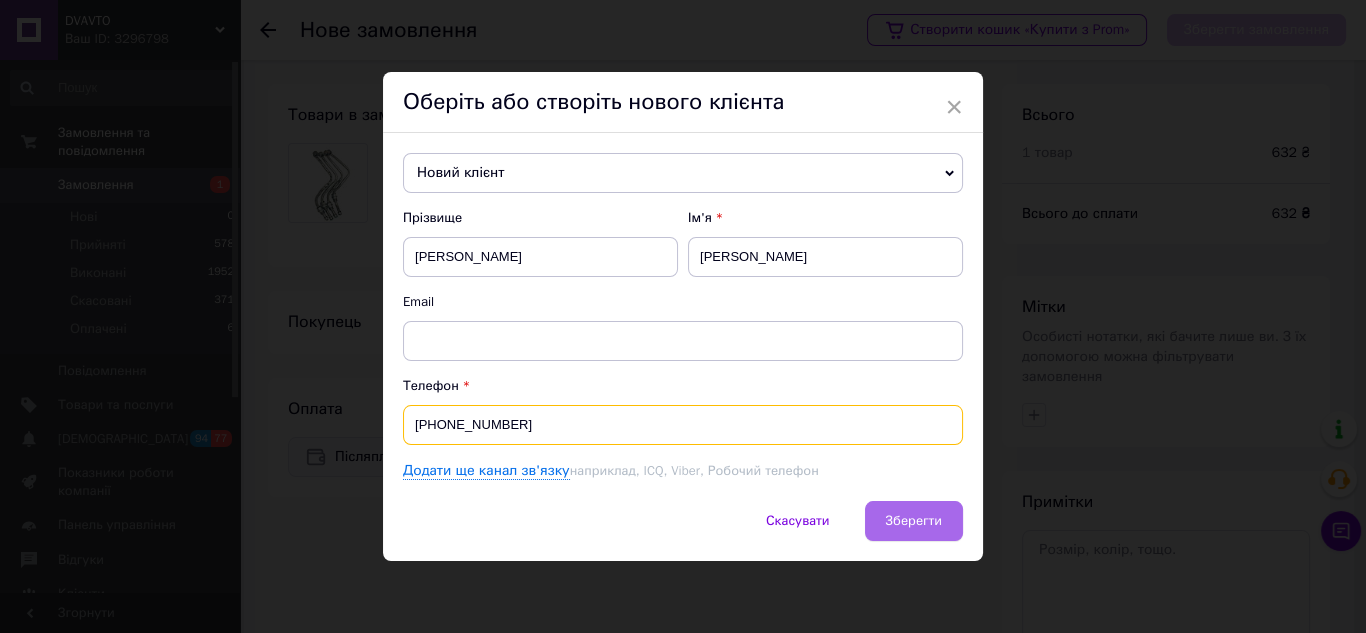type on "[PHONE_NUMBER]" 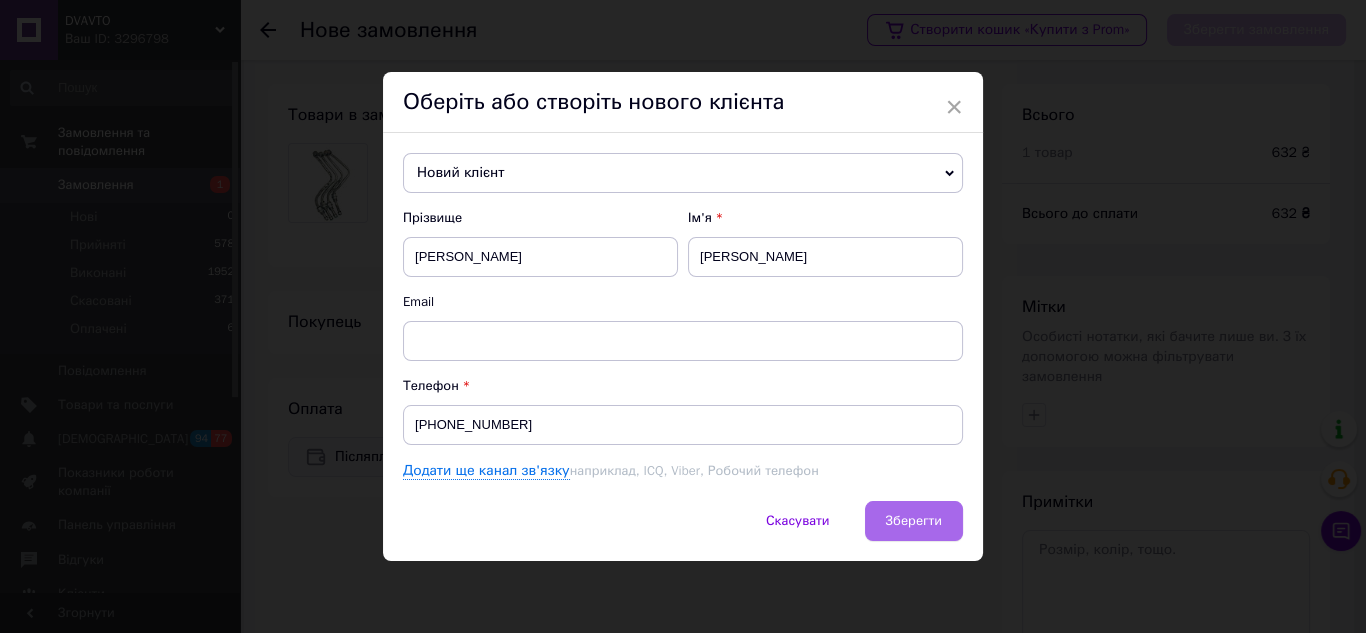 click on "Зберегти" at bounding box center (914, 521) 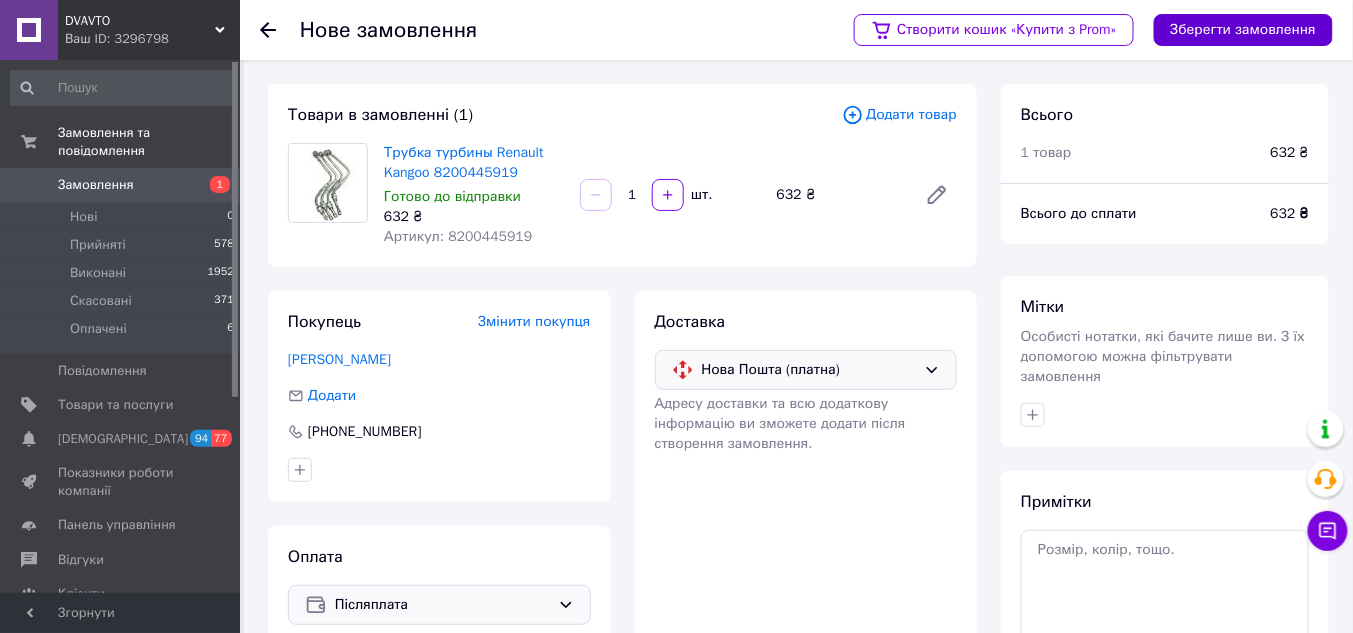 click on "Зберегти замовлення" at bounding box center (1243, 30) 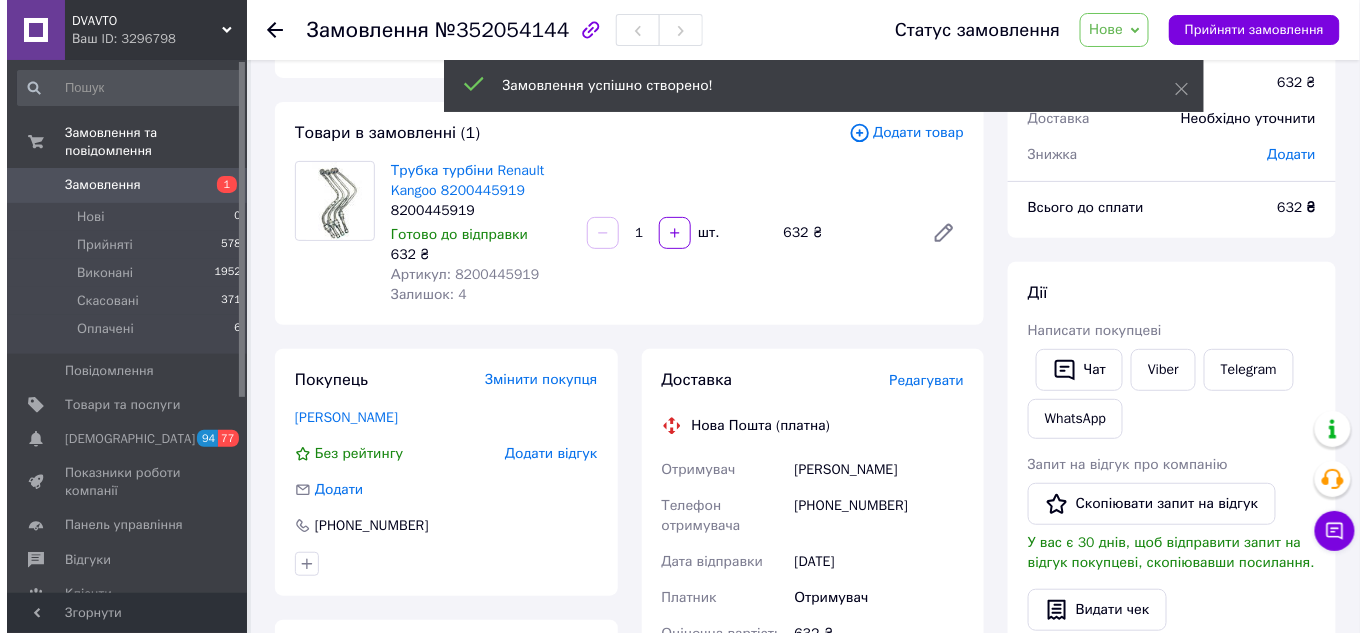scroll, scrollTop: 80, scrollLeft: 0, axis: vertical 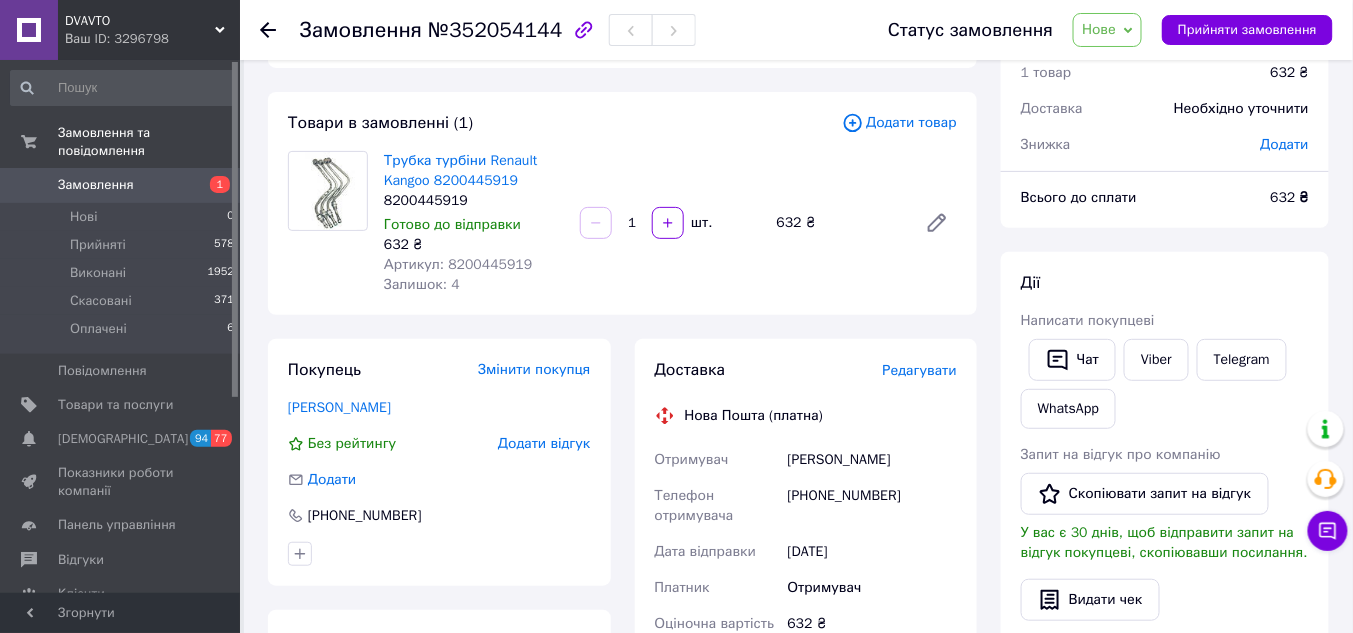 click on "Редагувати" at bounding box center (920, 370) 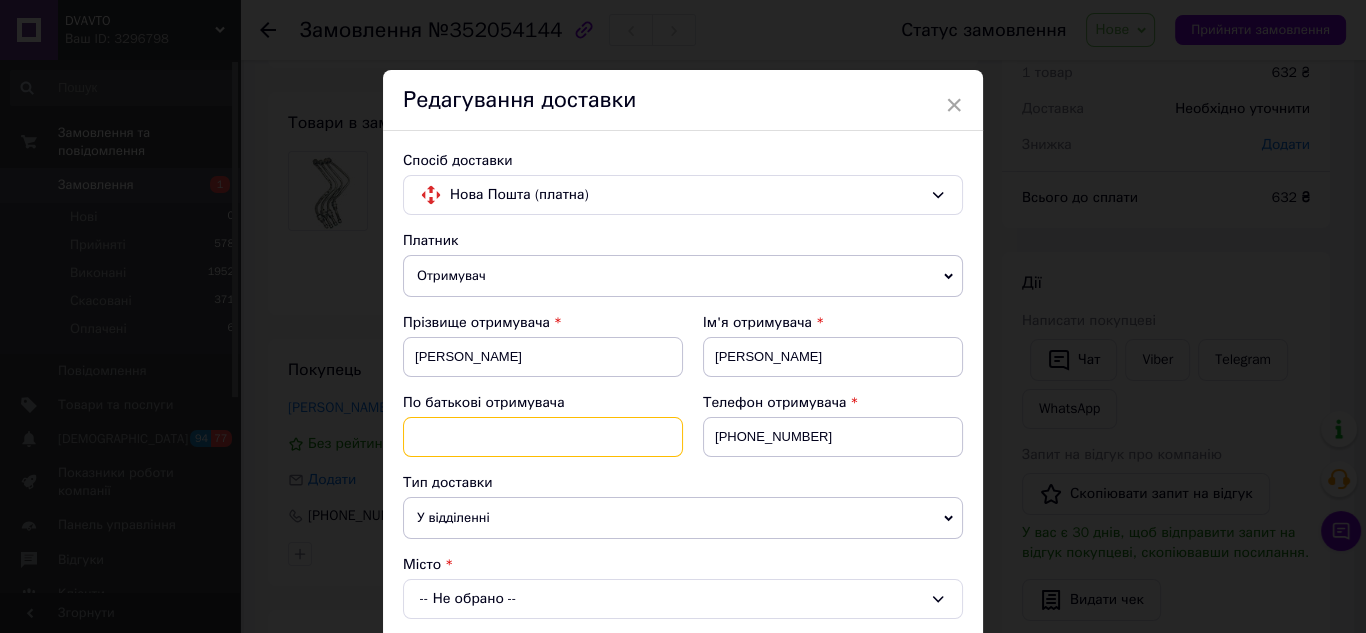 click at bounding box center (543, 437) 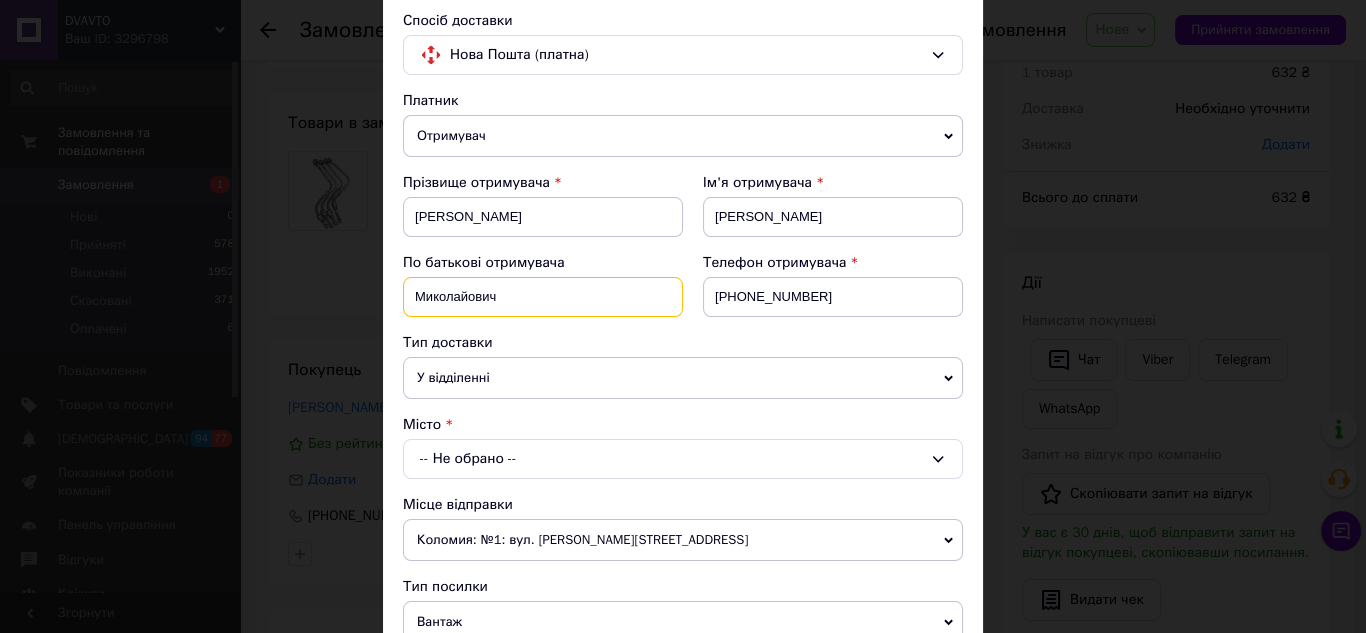 scroll, scrollTop: 160, scrollLeft: 0, axis: vertical 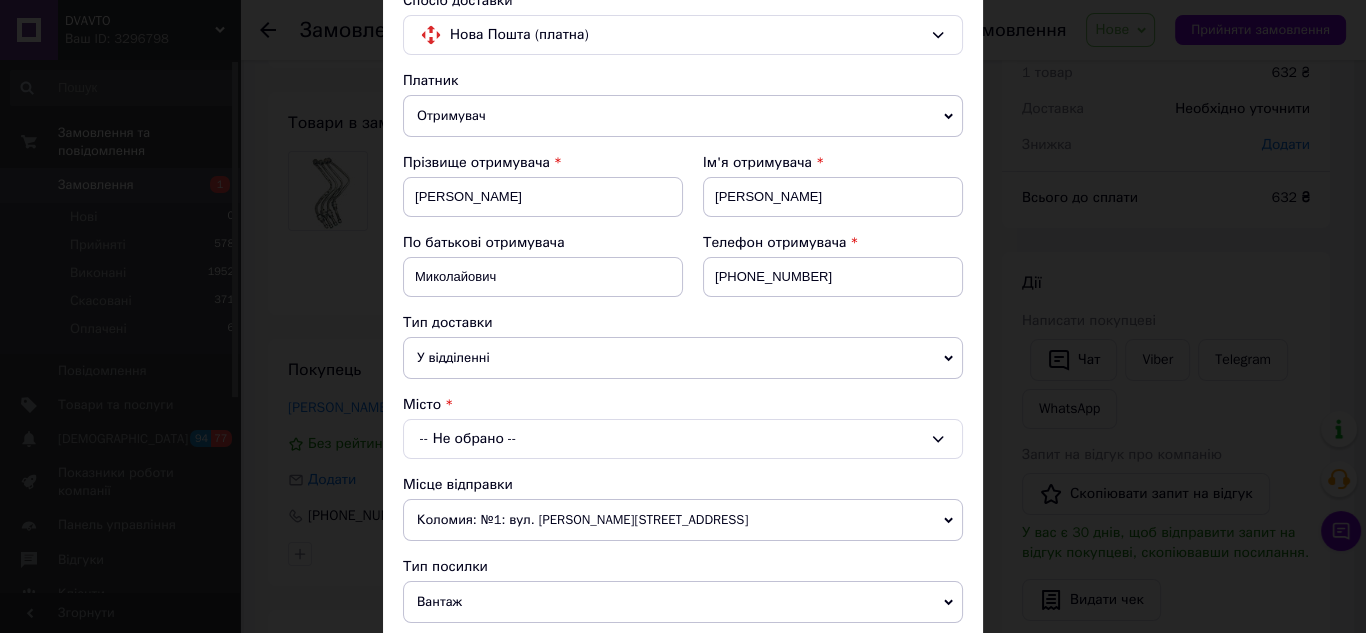 click on "-- Не обрано --" at bounding box center (683, 439) 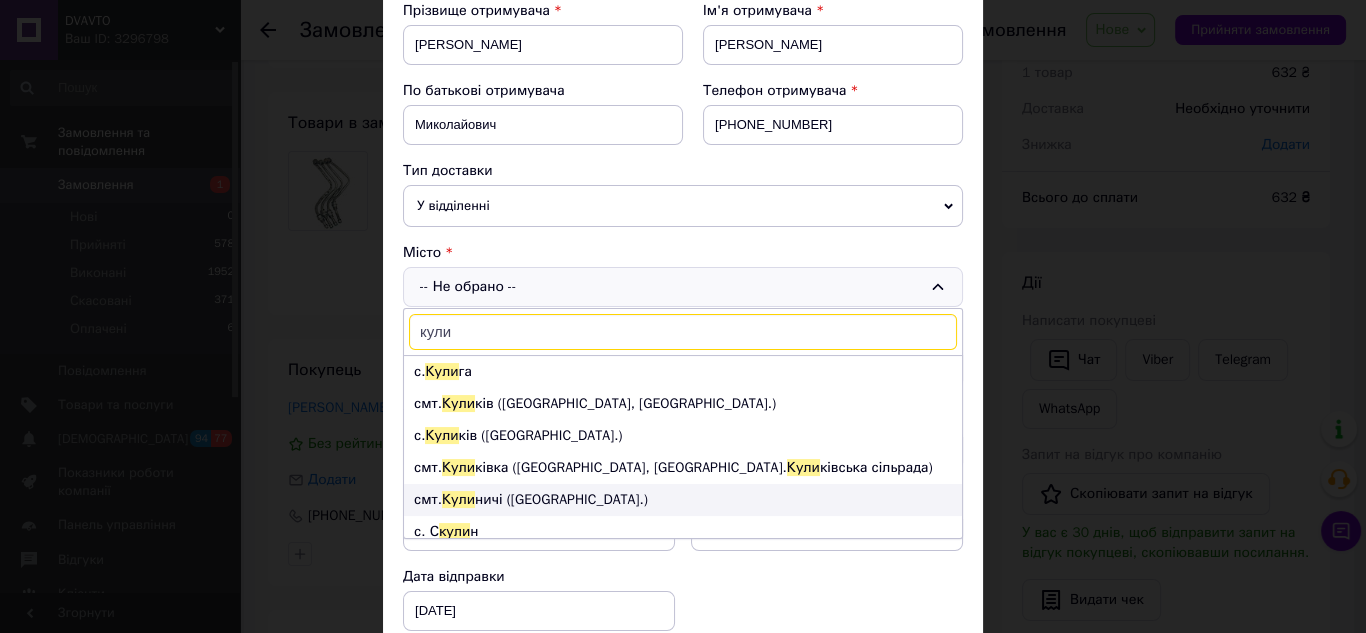 scroll, scrollTop: 320, scrollLeft: 0, axis: vertical 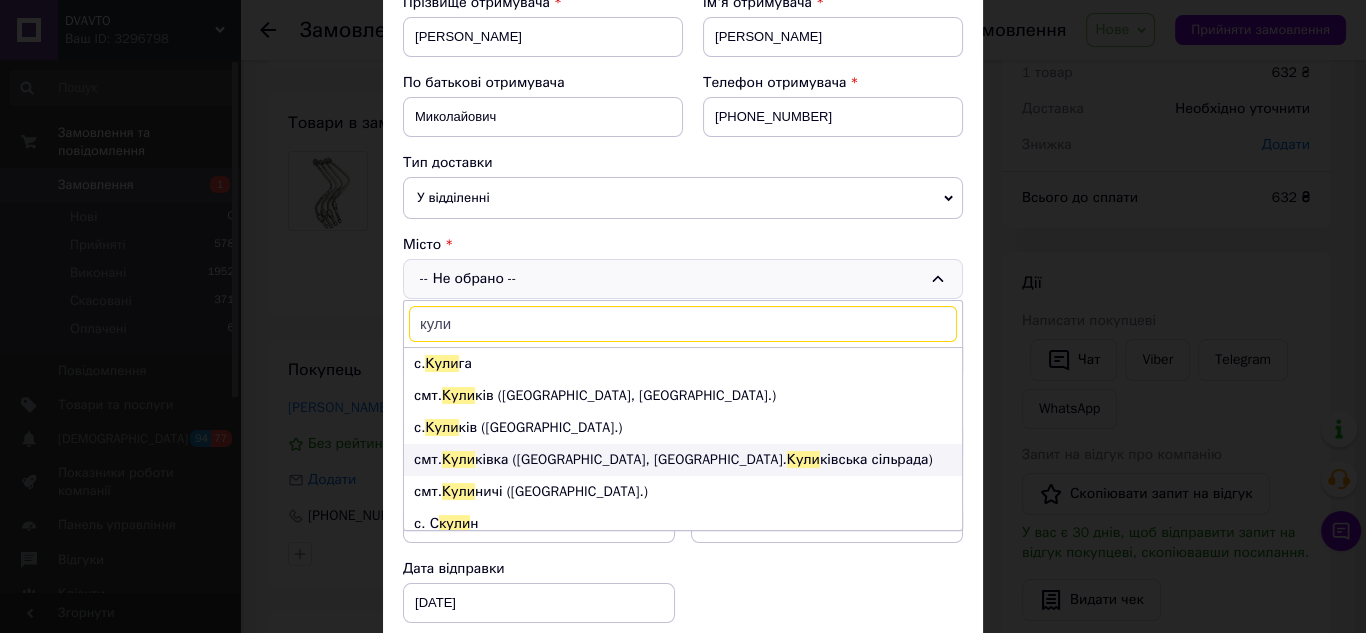 type on "кули" 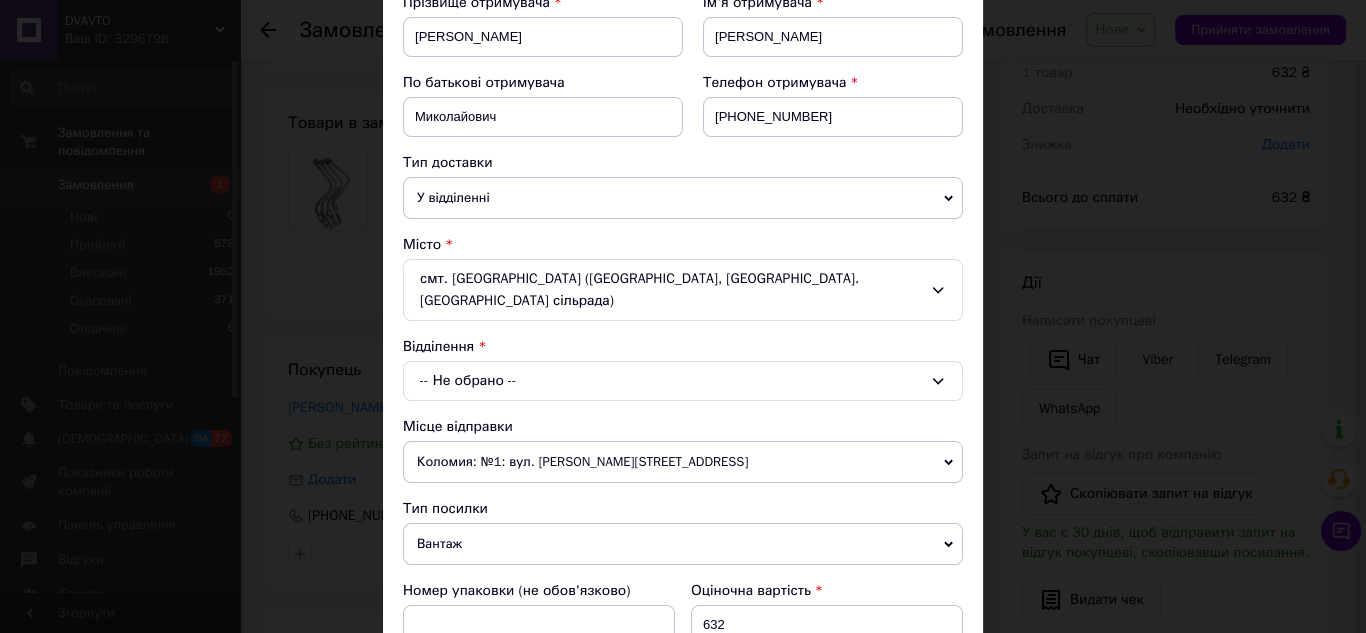 click on "-- Не обрано --" at bounding box center (683, 381) 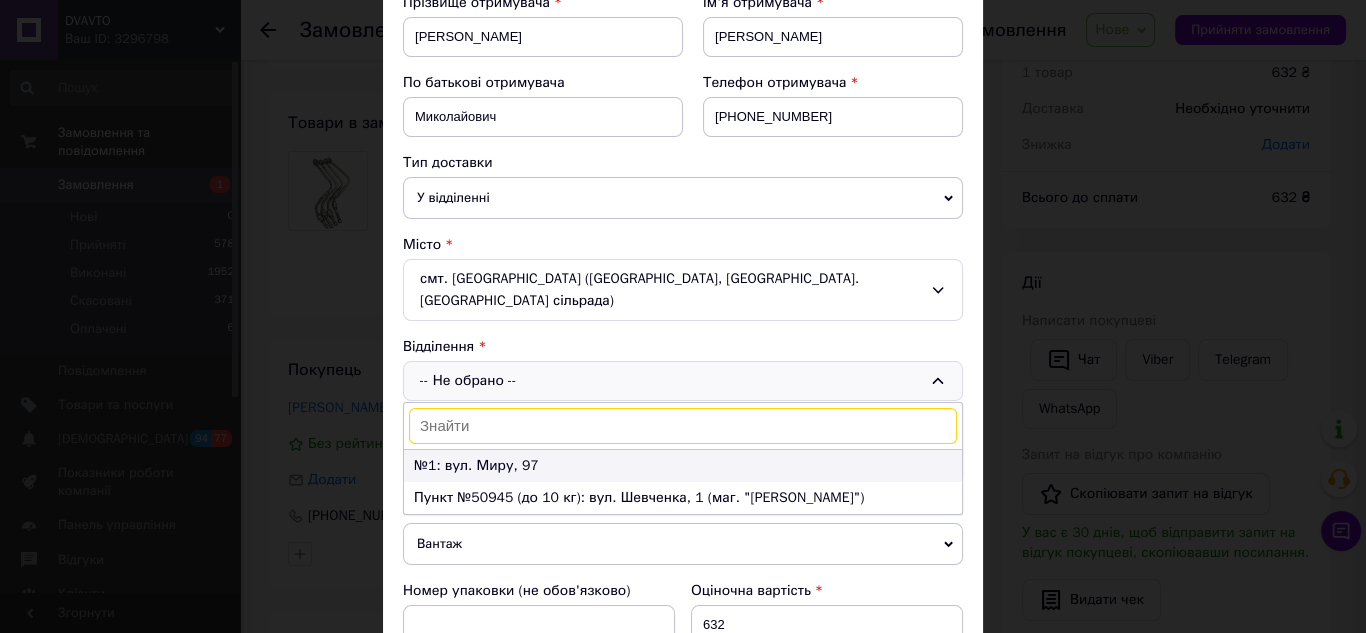 click on "№1: вул. Миру, 97" at bounding box center [683, 466] 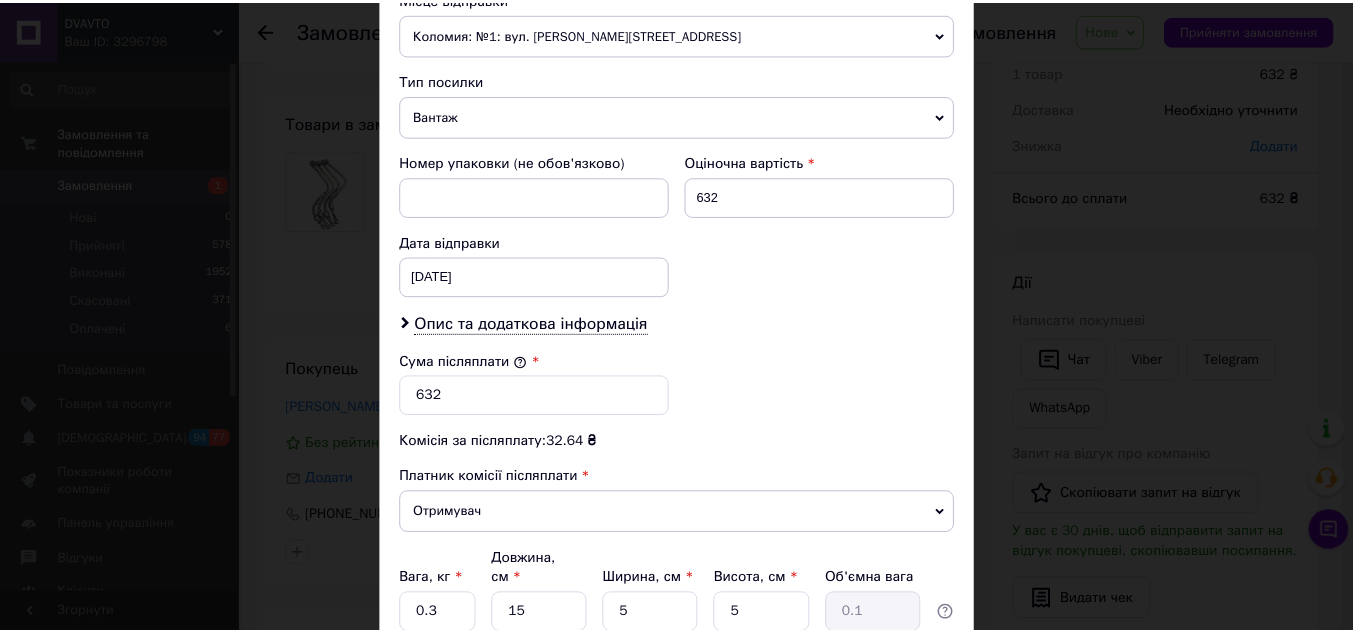 scroll, scrollTop: 878, scrollLeft: 0, axis: vertical 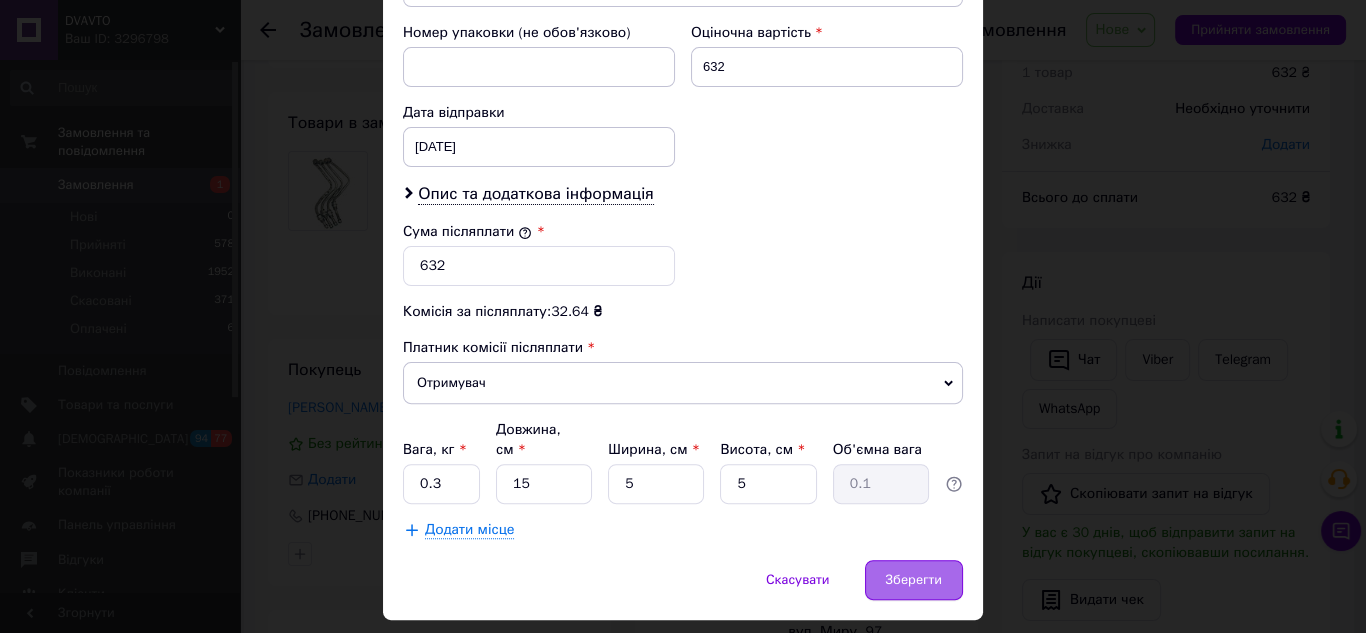 click on "Зберегти" at bounding box center (914, 580) 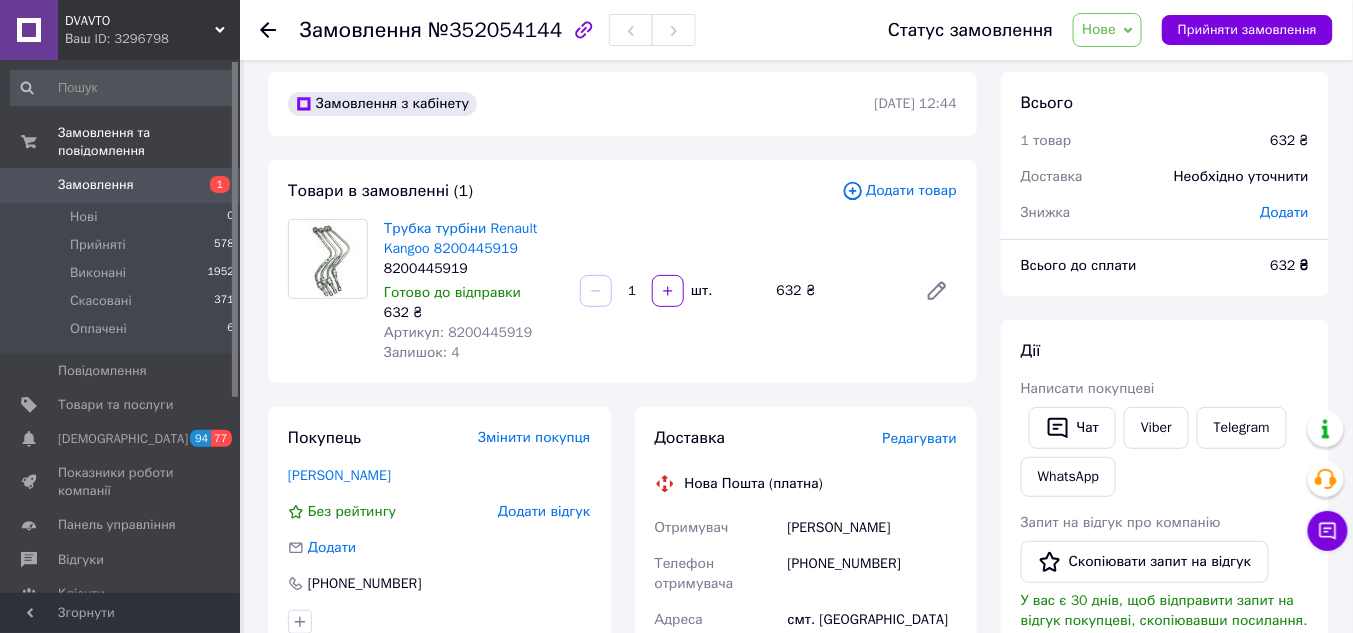 scroll, scrollTop: 0, scrollLeft: 0, axis: both 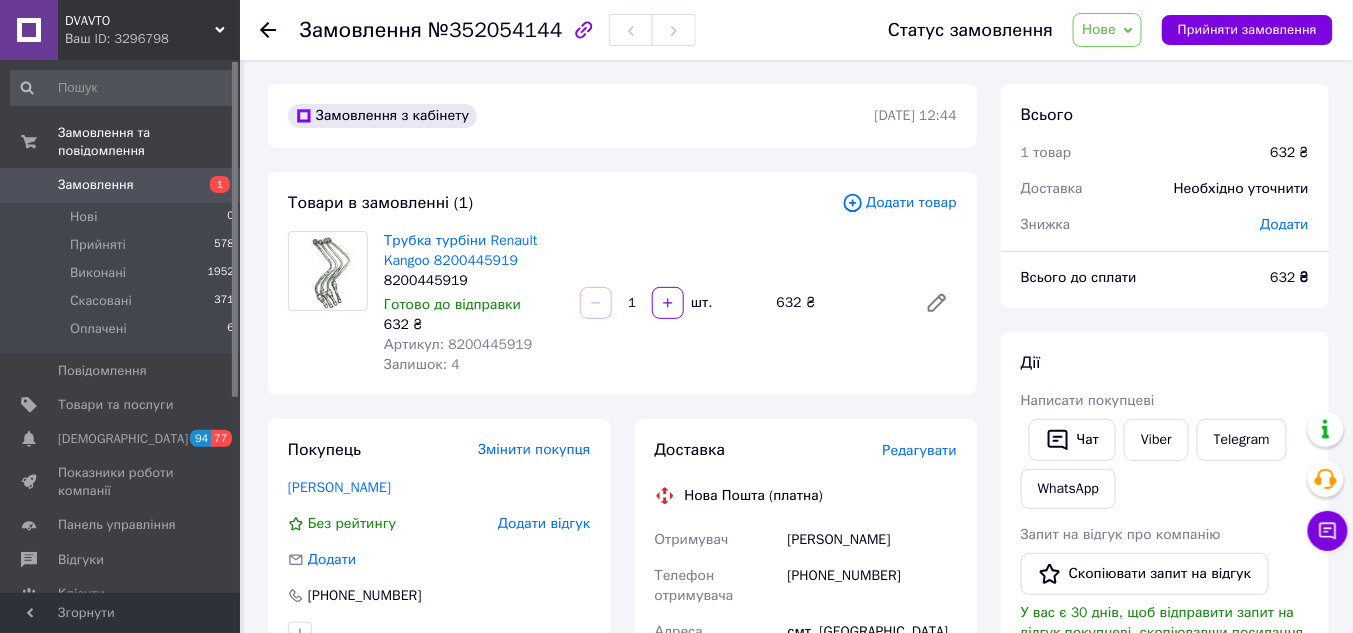 click on "Додати" at bounding box center [1285, 224] 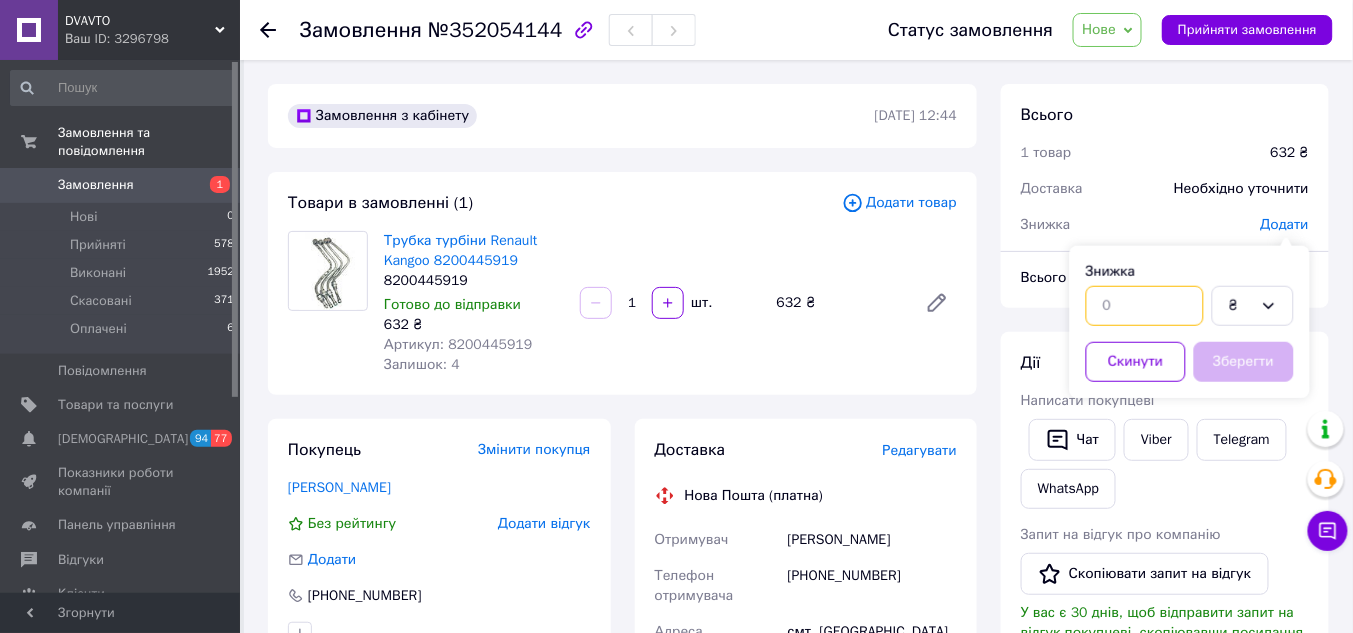 click at bounding box center [1145, 306] 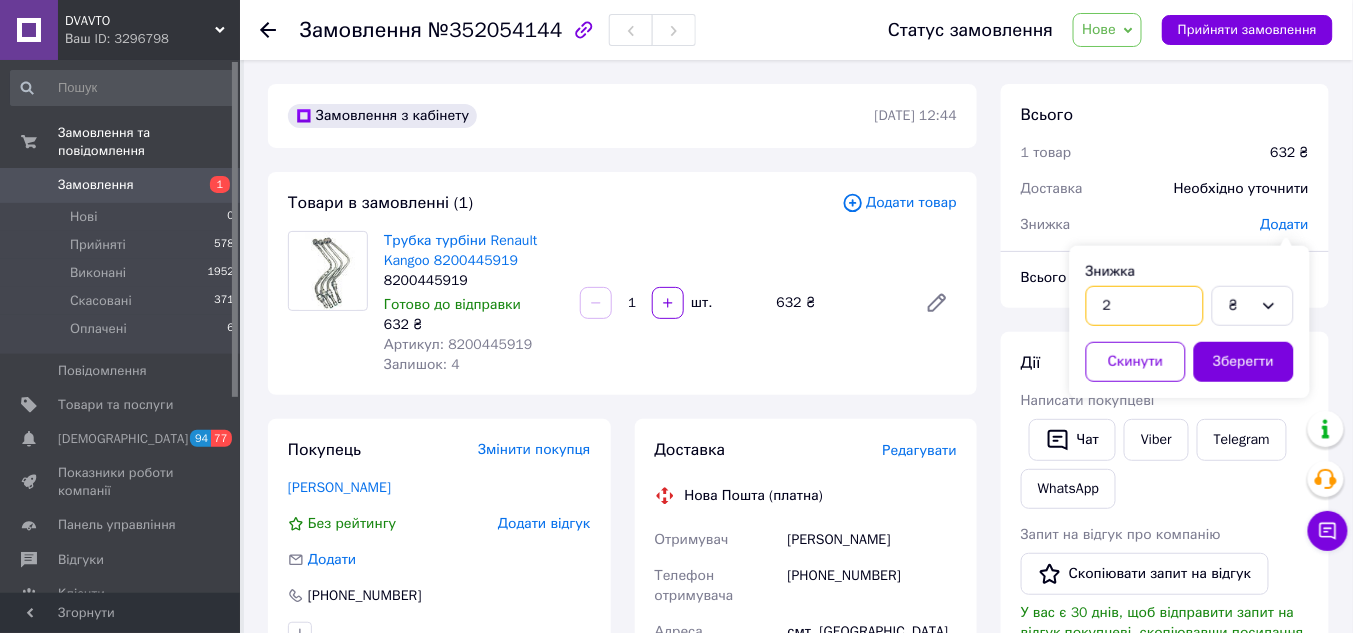 type on "2" 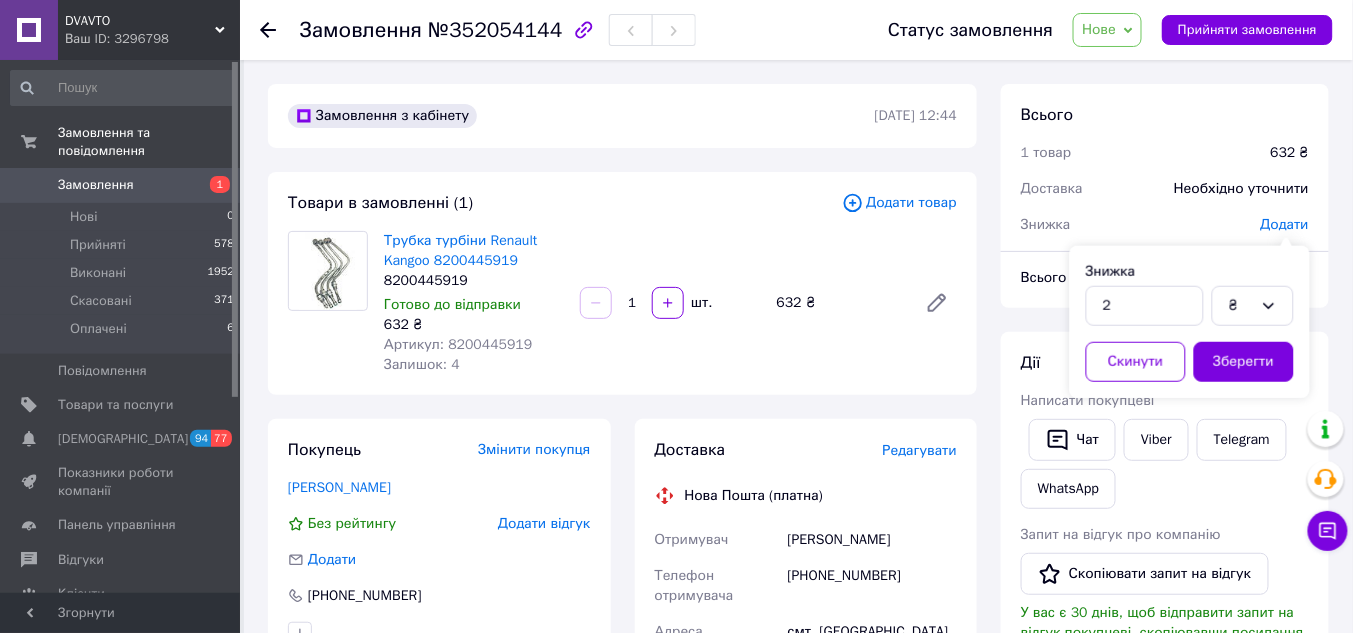 click on "Скинути Зберегти" at bounding box center (1190, 362) 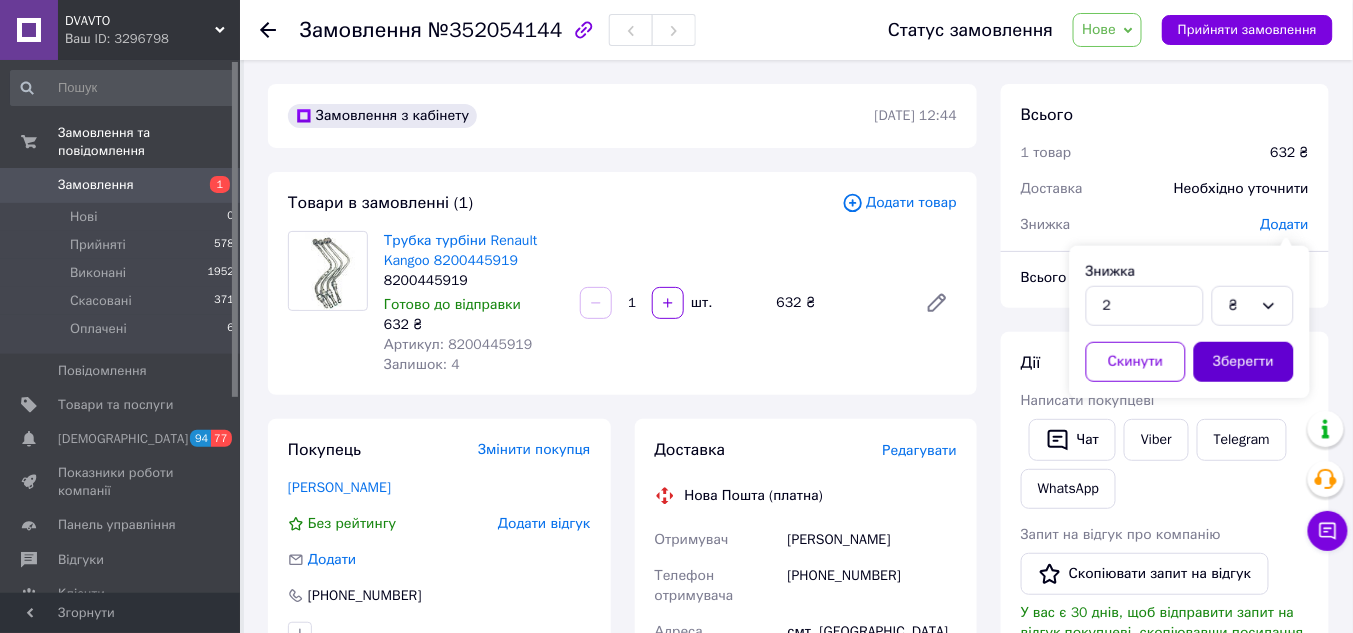 click on "Зберегти" at bounding box center [1244, 362] 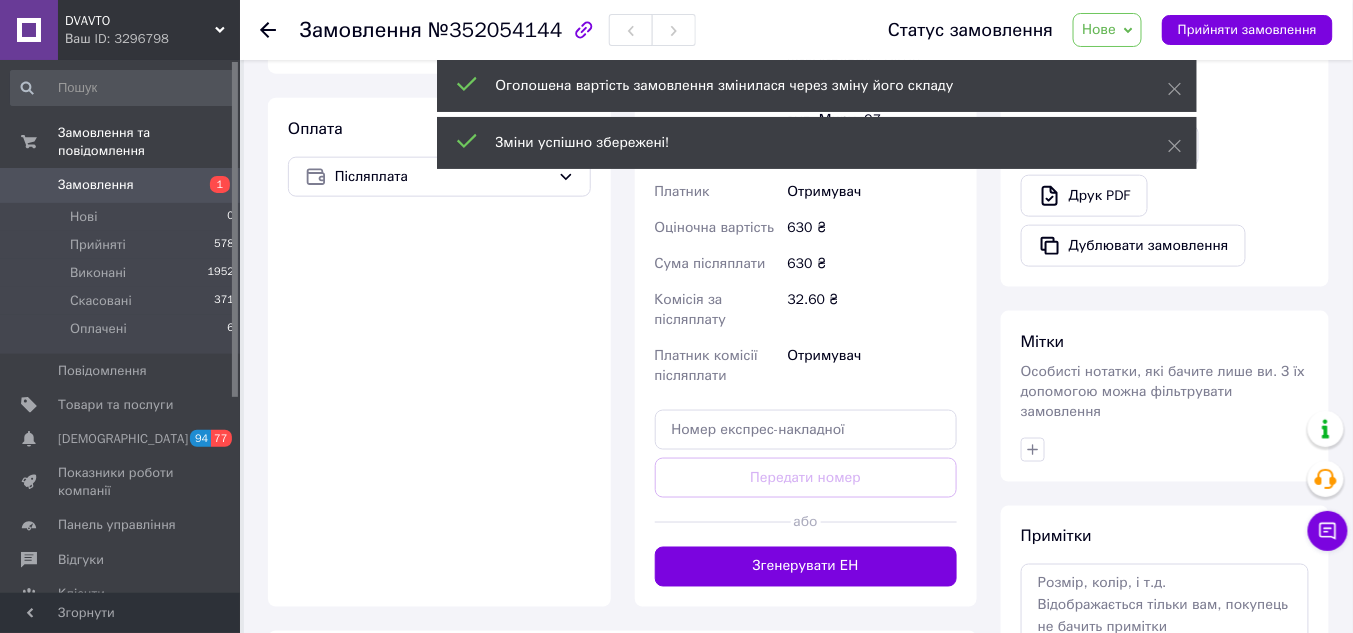 scroll, scrollTop: 640, scrollLeft: 0, axis: vertical 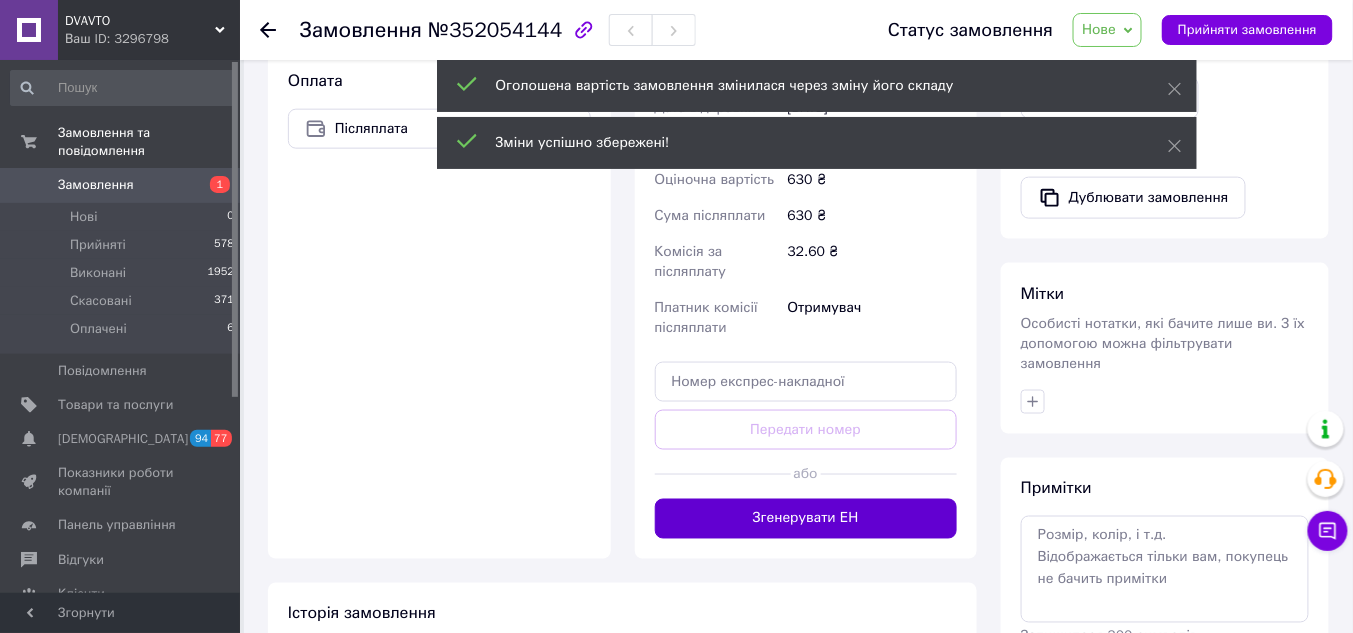 click on "Згенерувати ЕН" at bounding box center (806, 519) 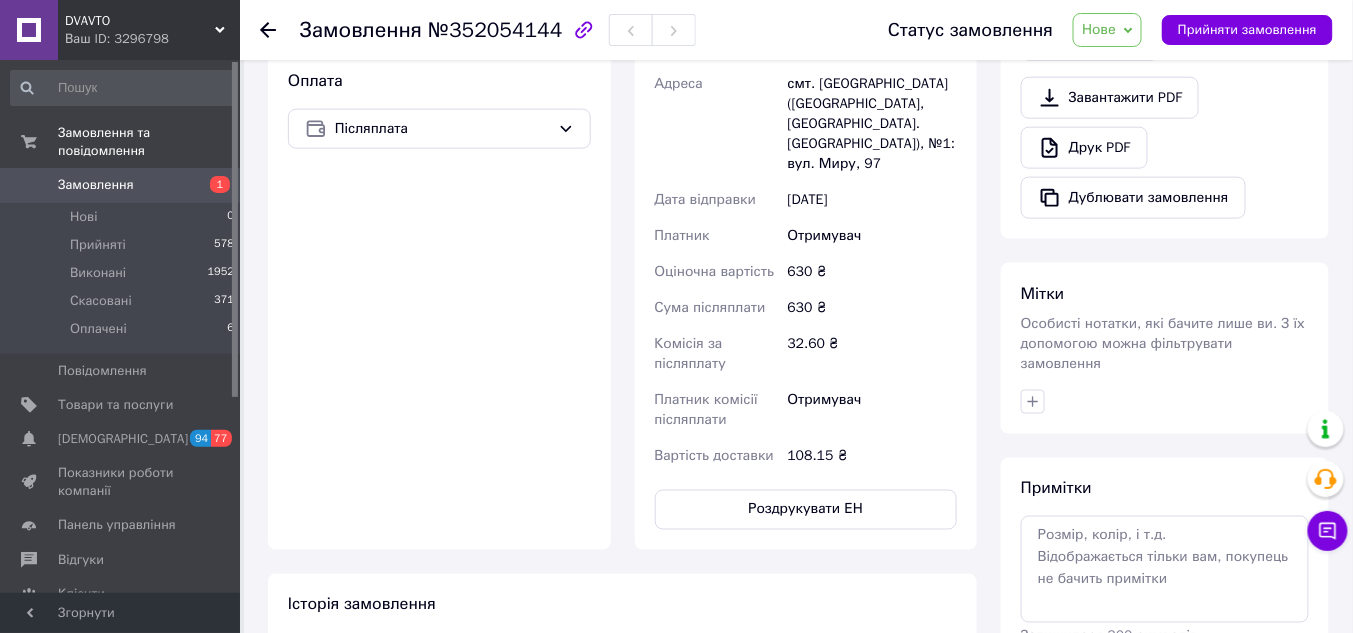 click on "Прийняти замовлення" at bounding box center (1247, 30) 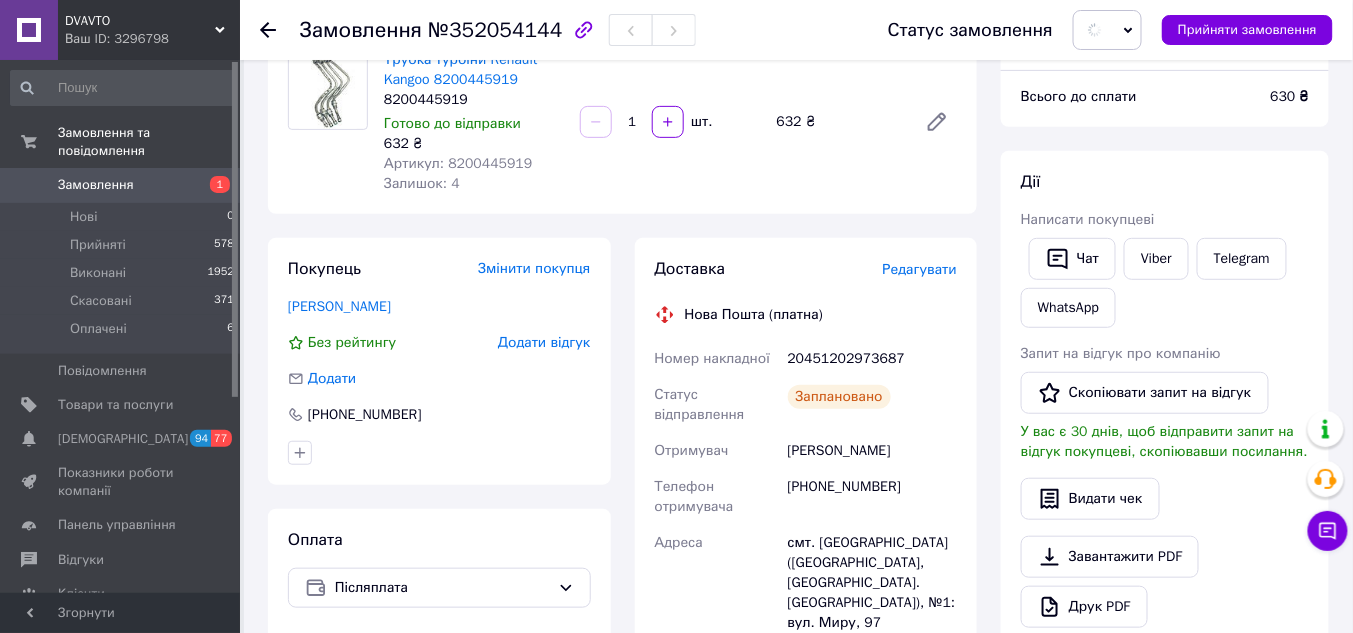 scroll, scrollTop: 80, scrollLeft: 0, axis: vertical 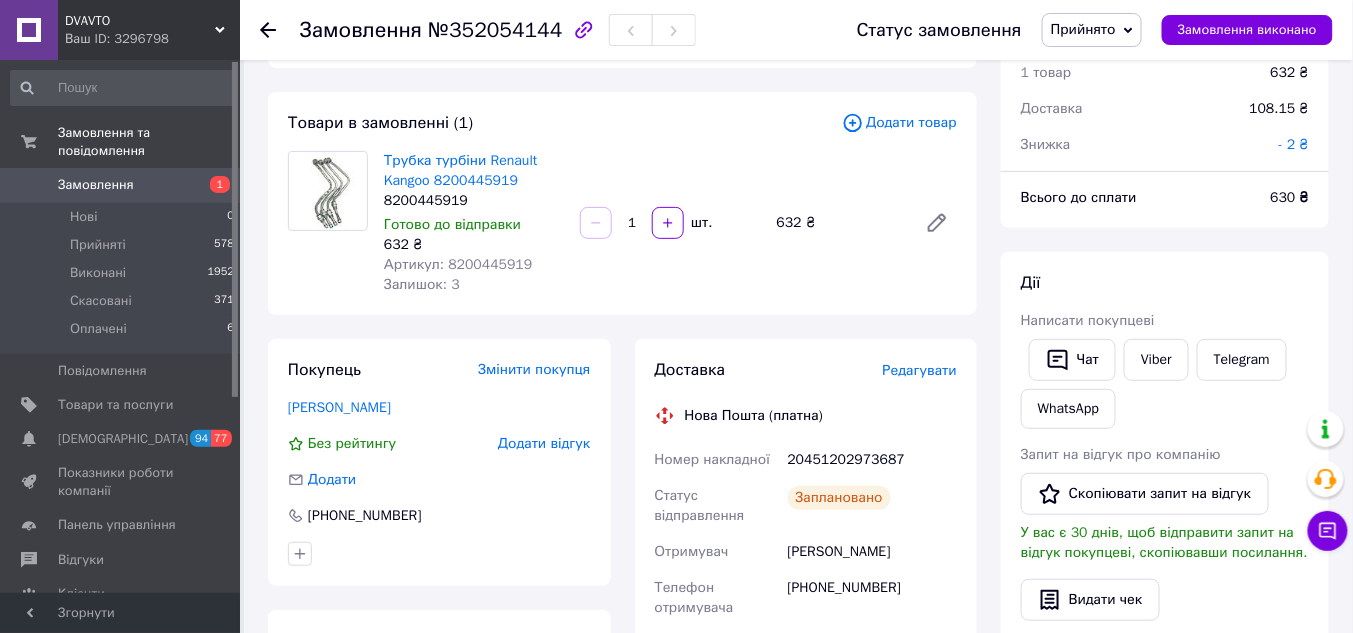 click on "Замовлення" at bounding box center [96, 185] 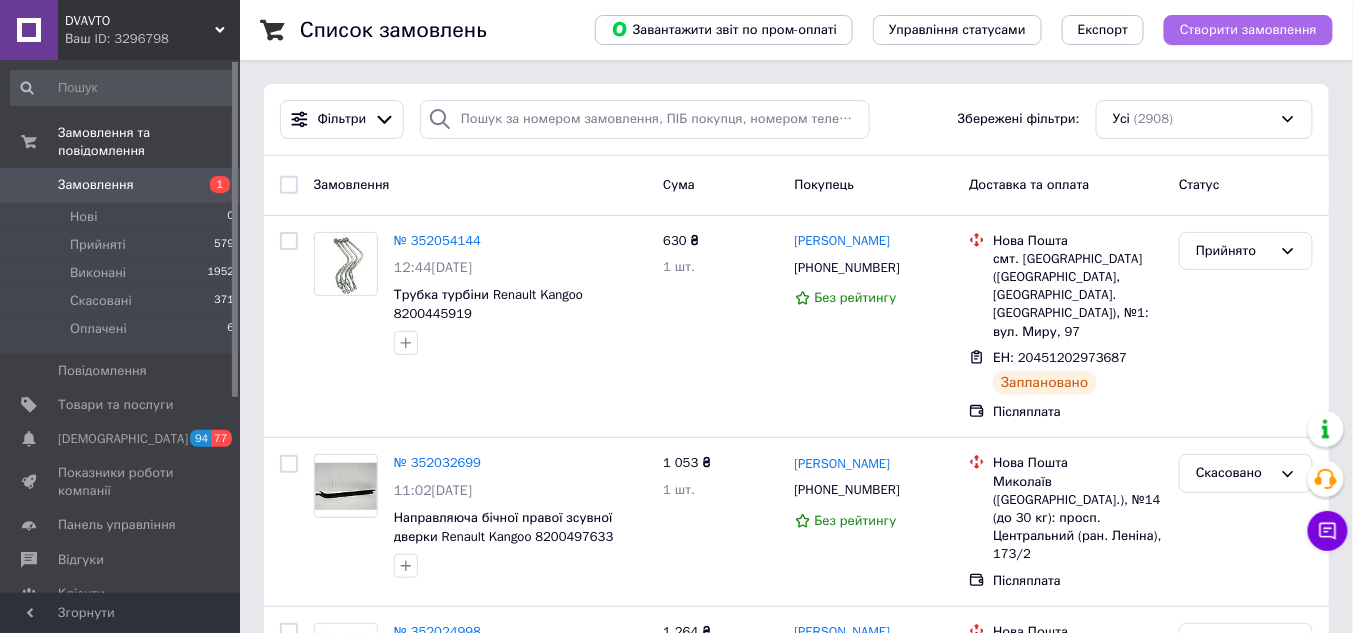click on "Створити замовлення" at bounding box center (1248, 30) 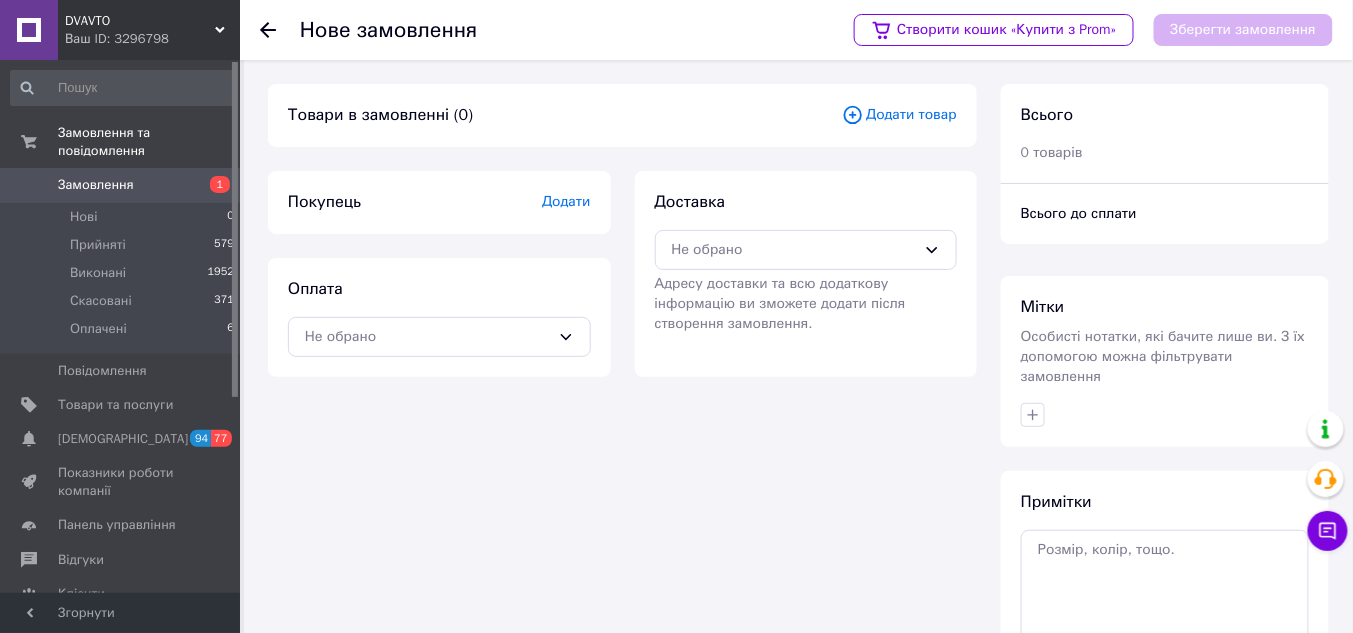 click on "Додати товар" at bounding box center [899, 115] 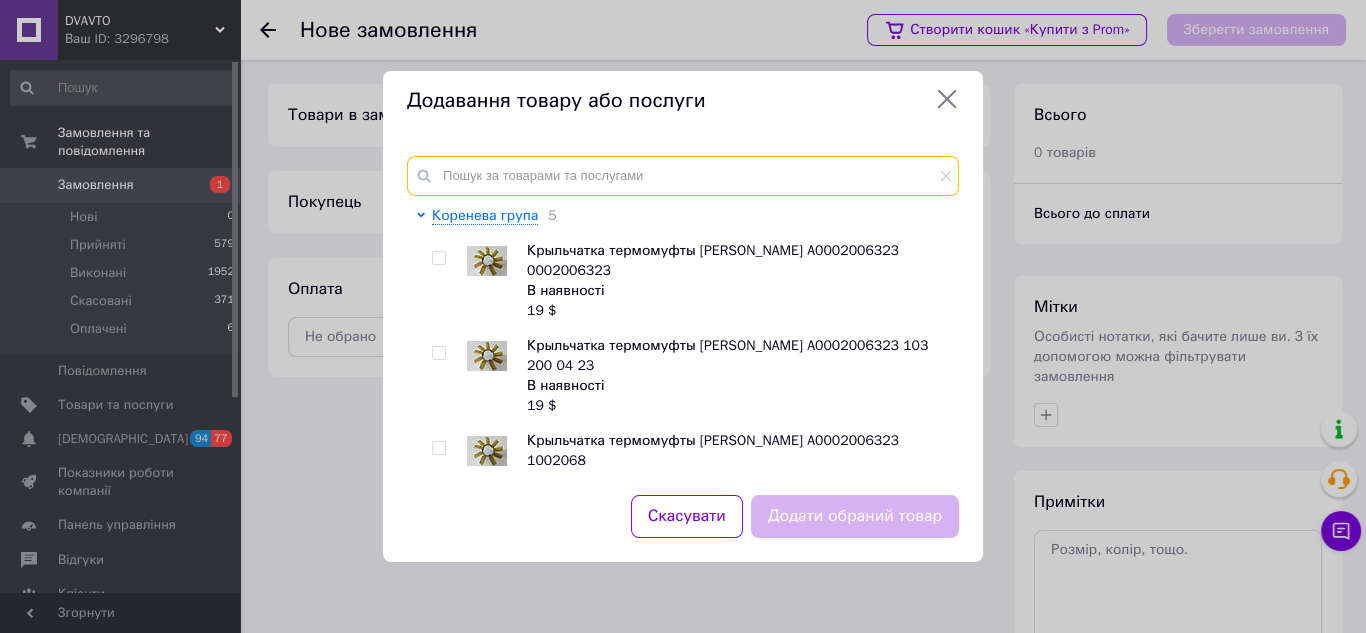 click at bounding box center [683, 176] 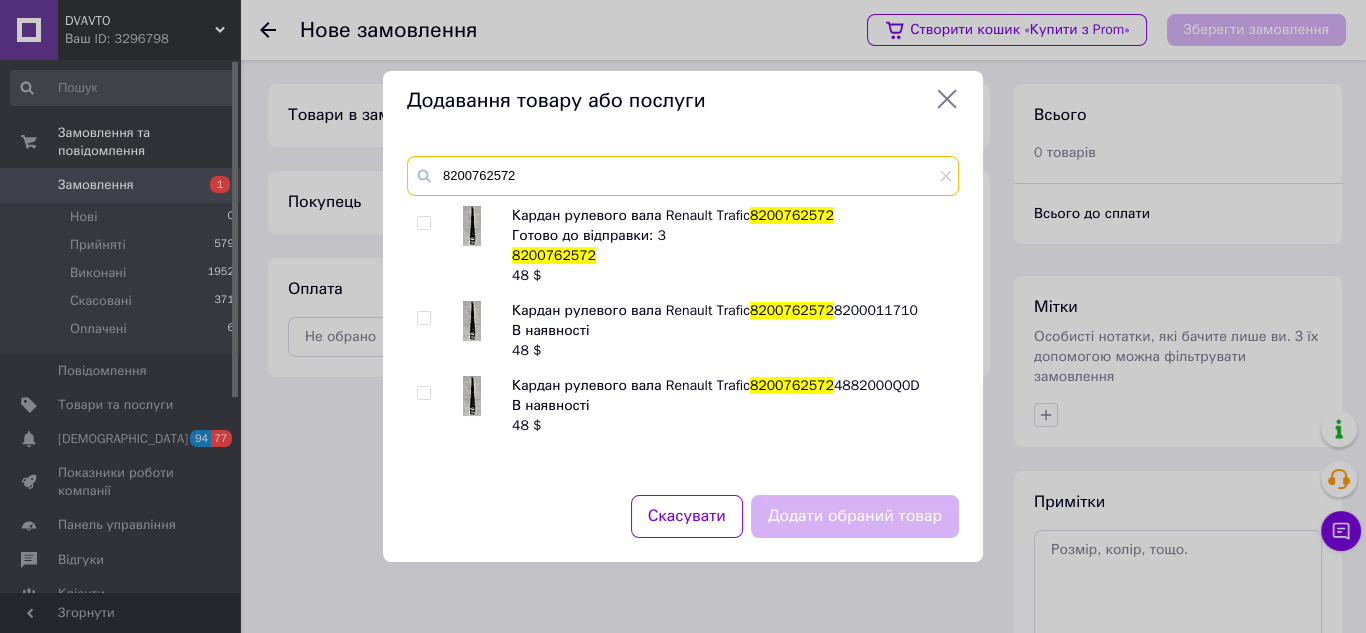 type on "8200762572" 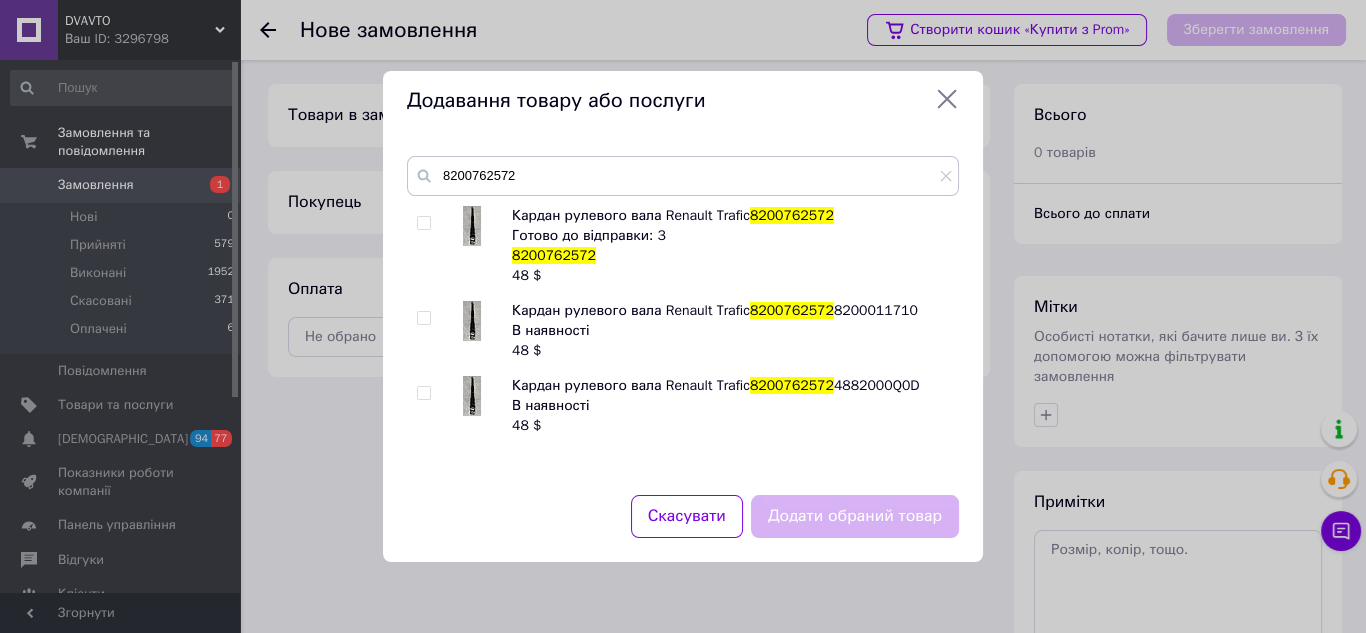 click at bounding box center (423, 223) 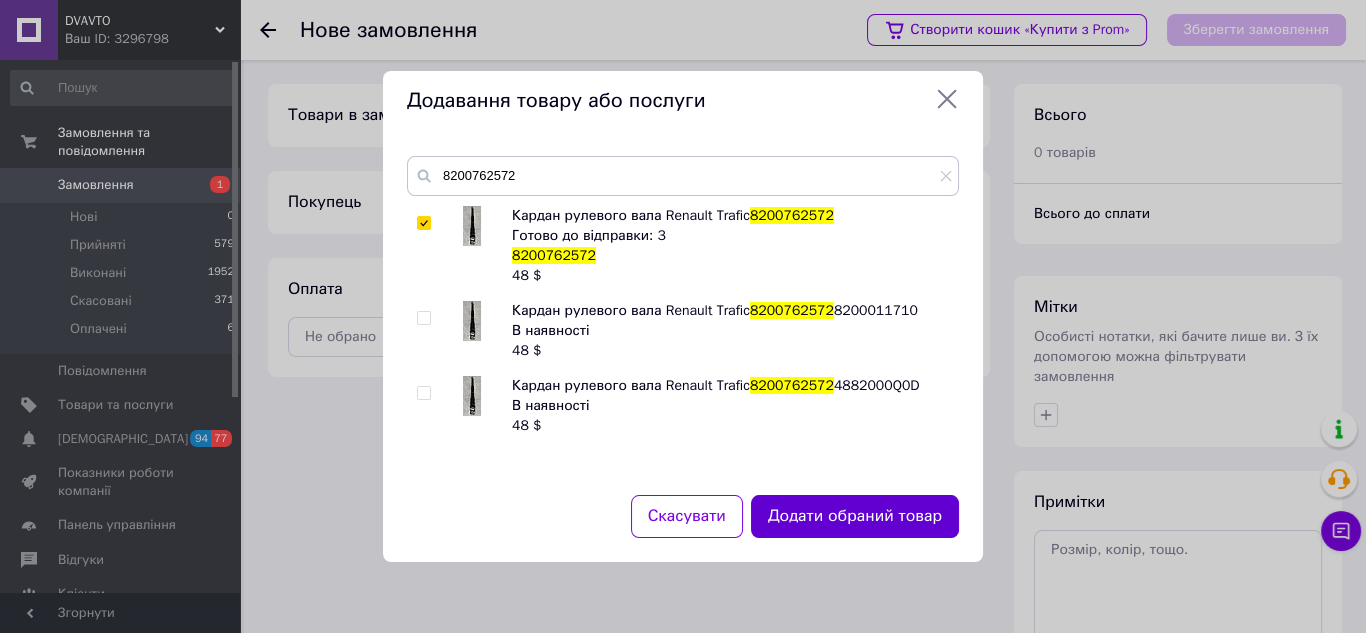 click on "Додати обраний товар" at bounding box center [855, 516] 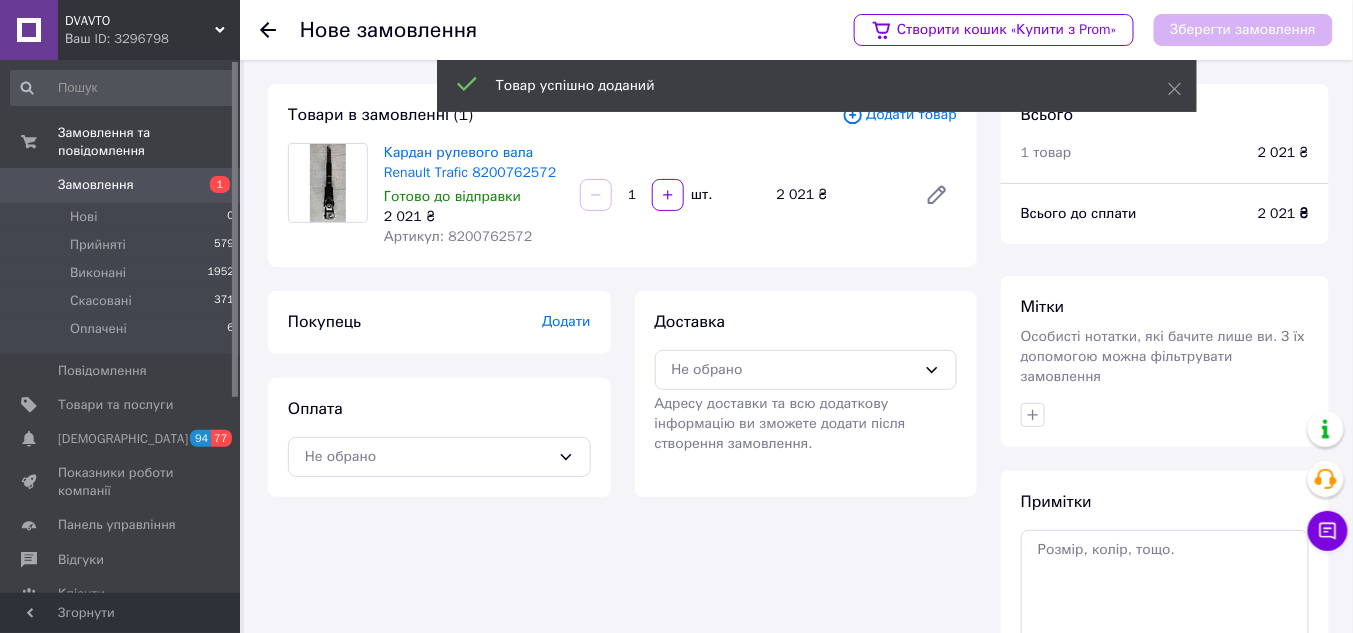 click on "Додати" at bounding box center [566, 321] 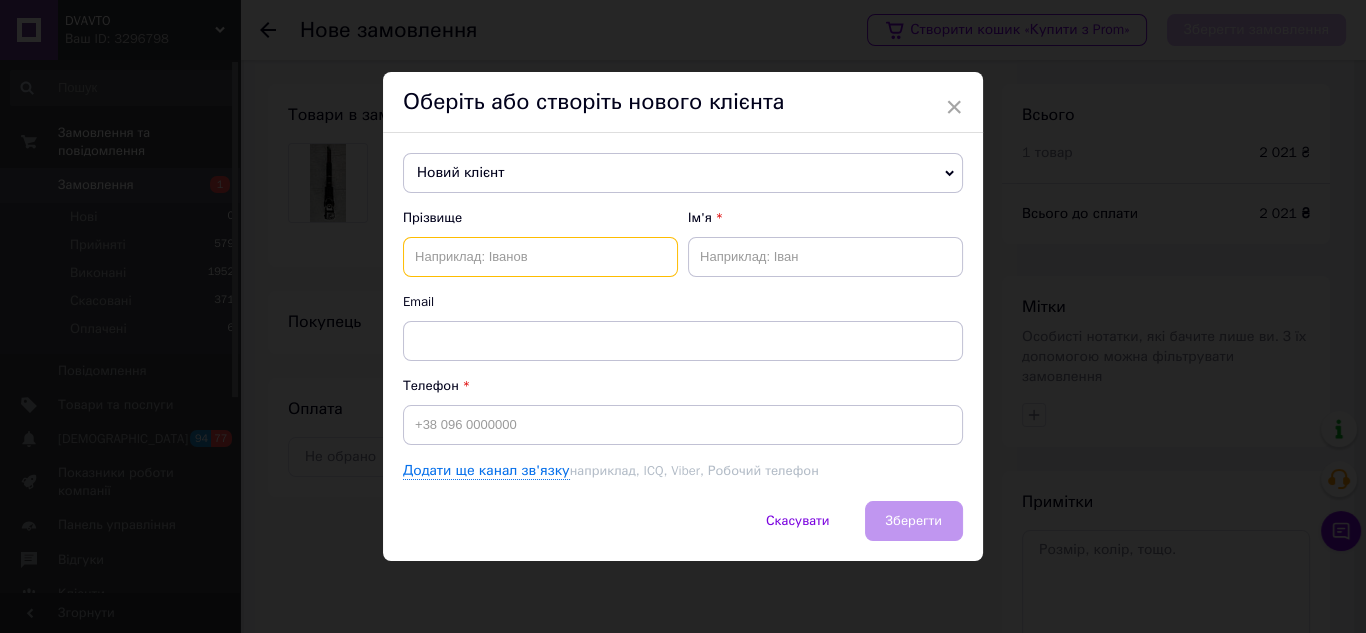 click at bounding box center [540, 257] 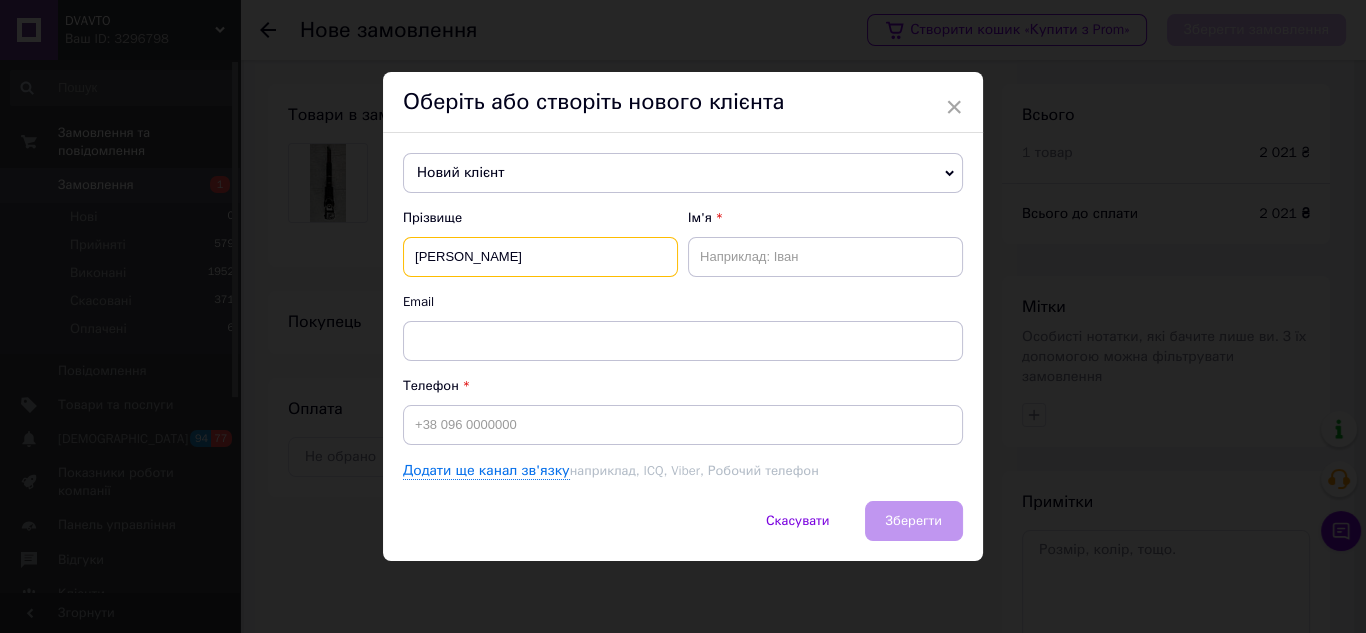 type on "[PERSON_NAME]" 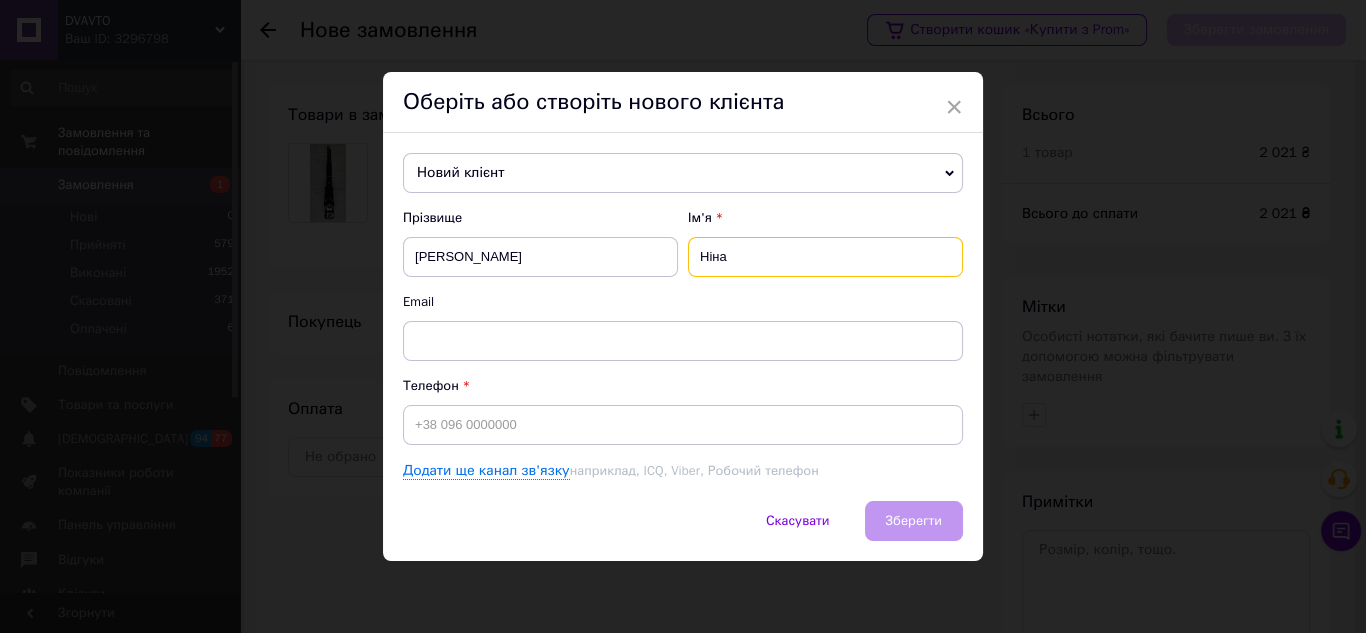 type on "Ніна" 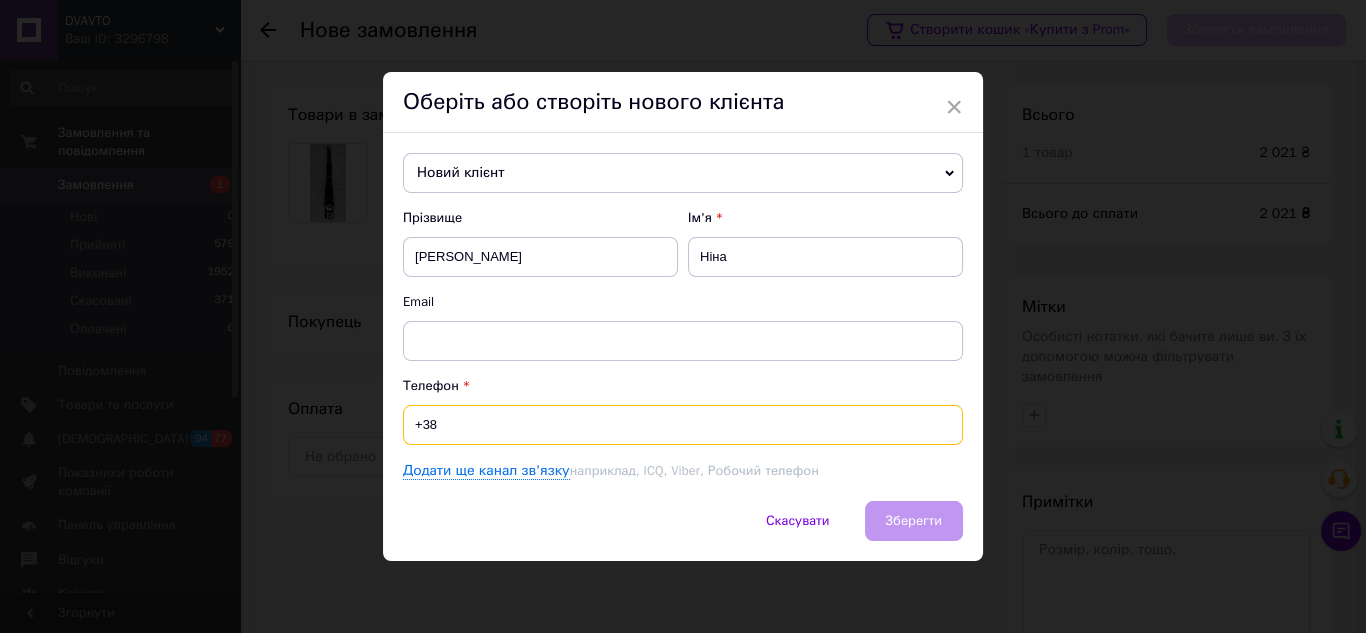 paste on "0680779900" 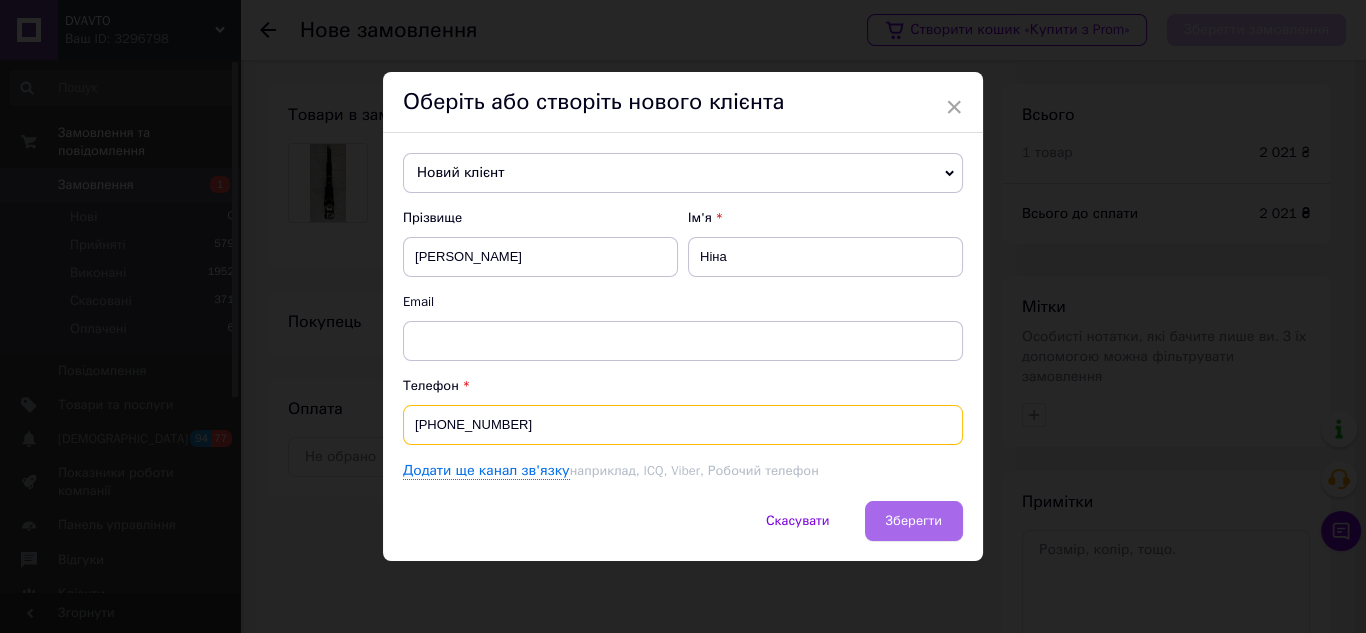 type on "[PHONE_NUMBER]" 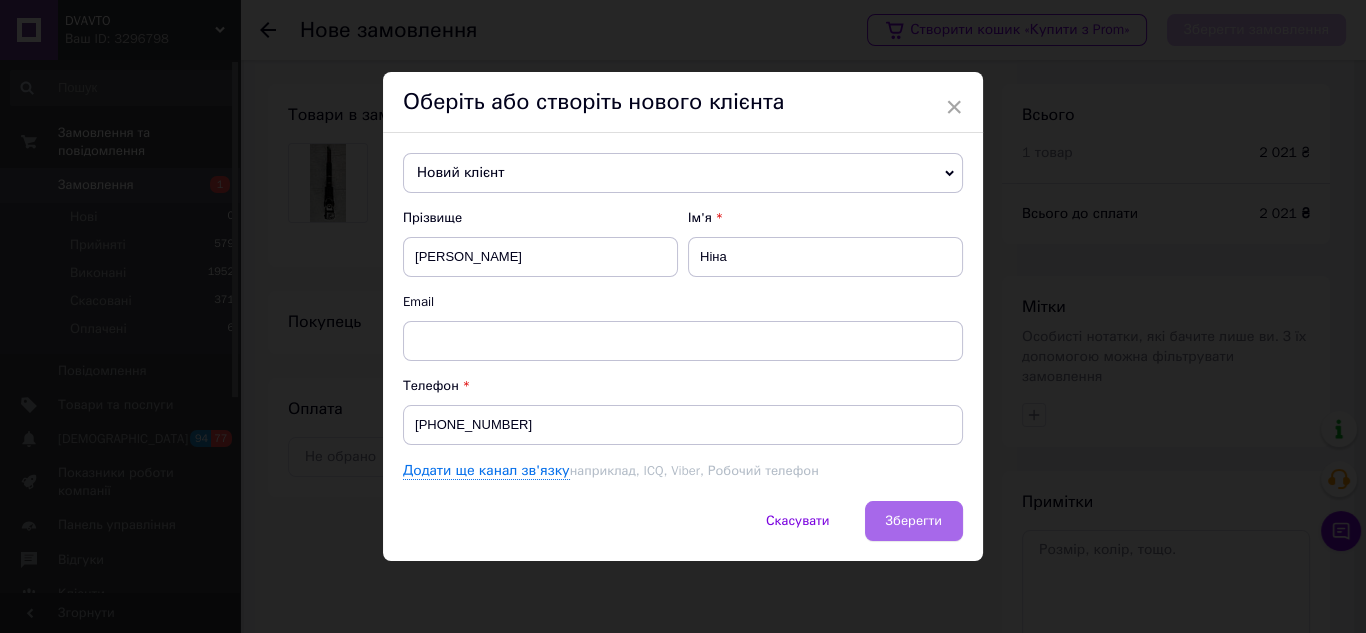 click on "Зберегти" at bounding box center [914, 521] 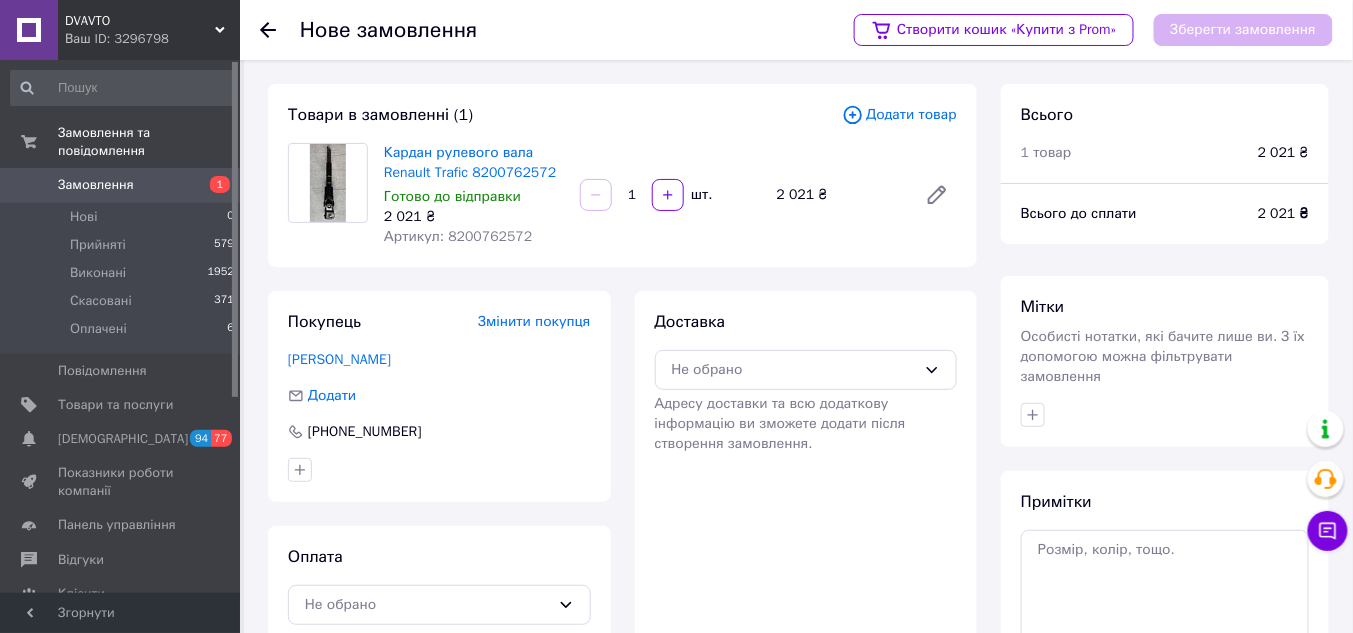 click on "Змінити покупця" at bounding box center [534, 321] 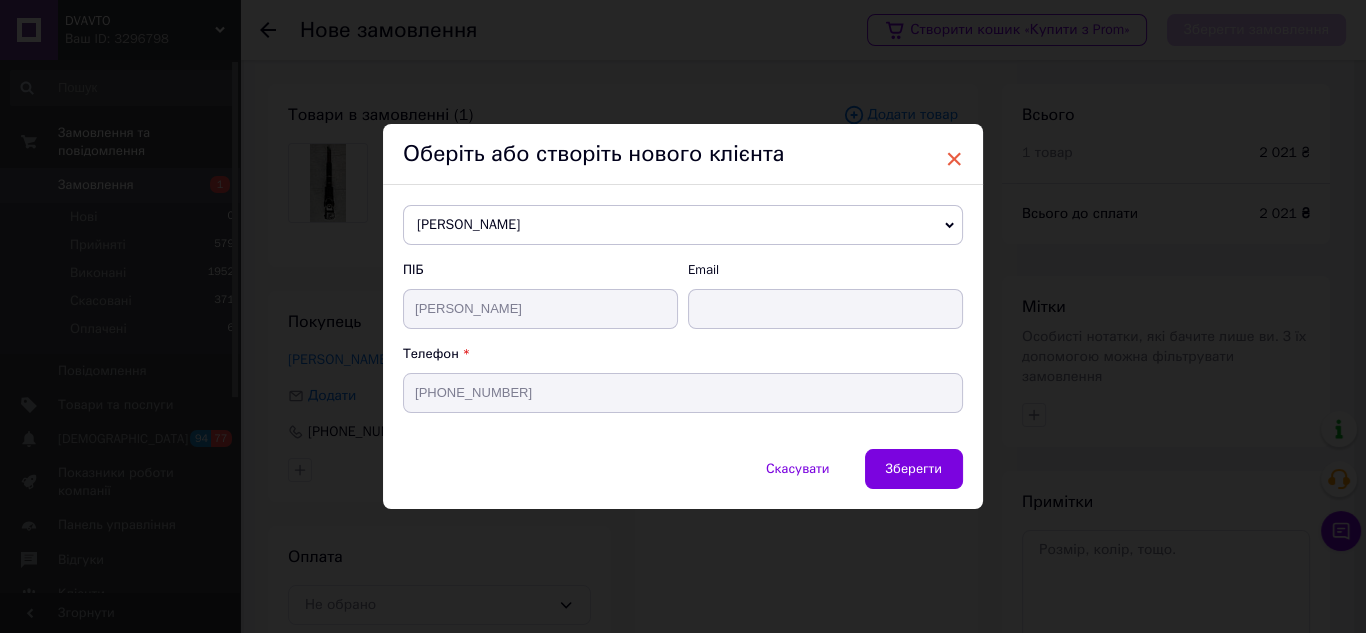 click on "×" at bounding box center [954, 159] 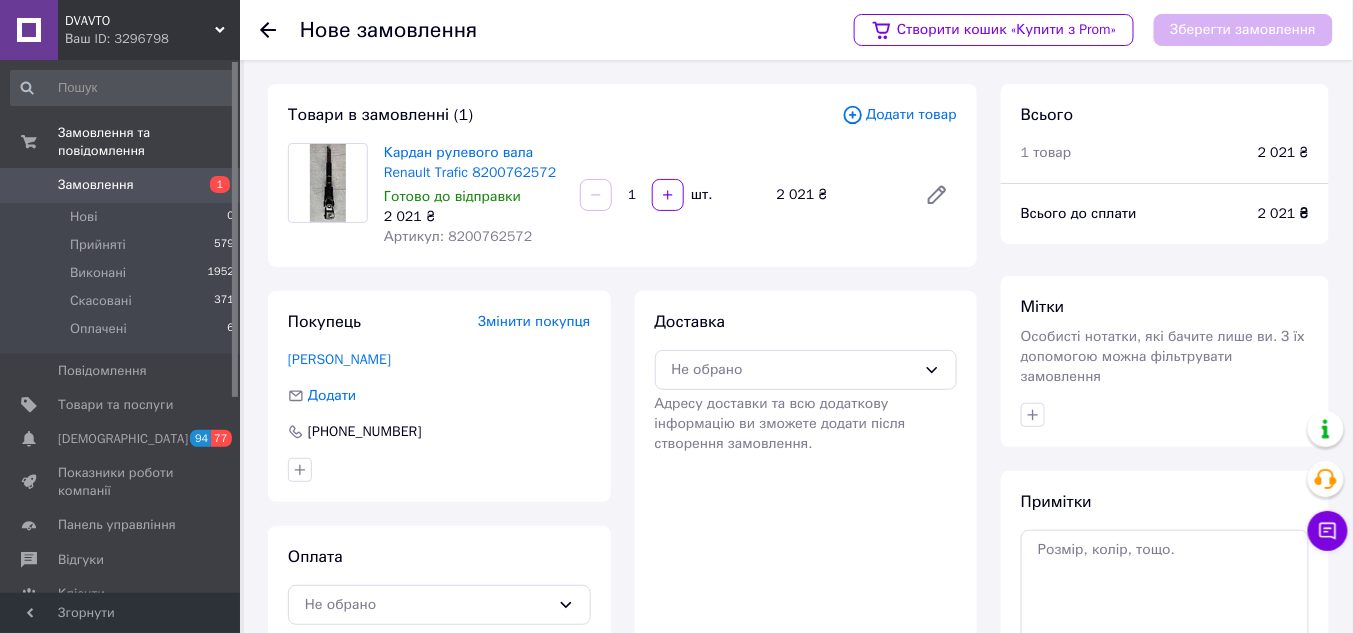 click on "Замовлення" at bounding box center [96, 185] 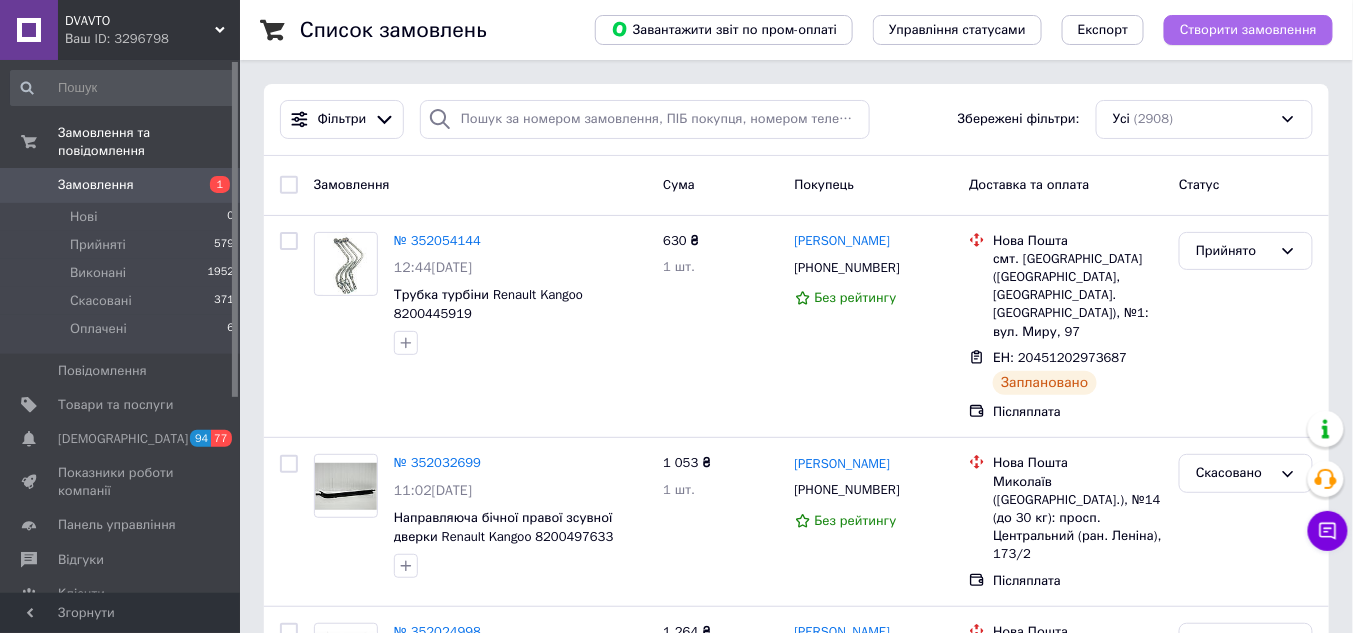 click on "Створити замовлення" at bounding box center [1248, 30] 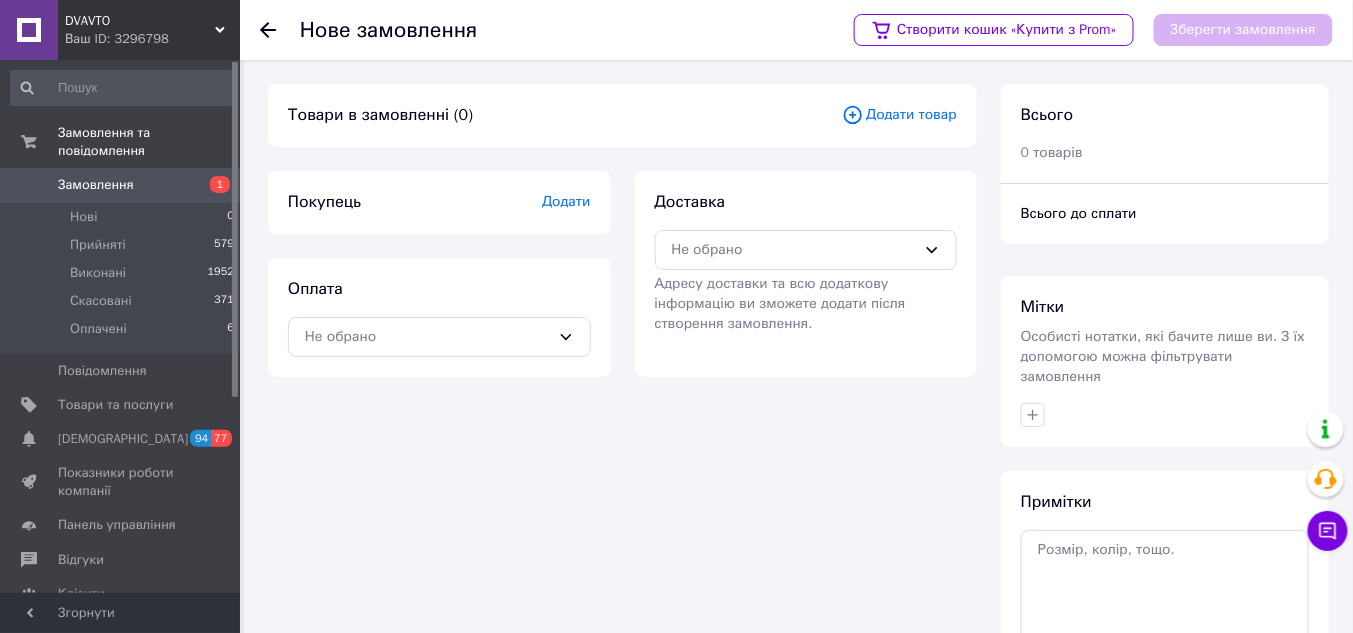 click on "Додати" at bounding box center (566, 201) 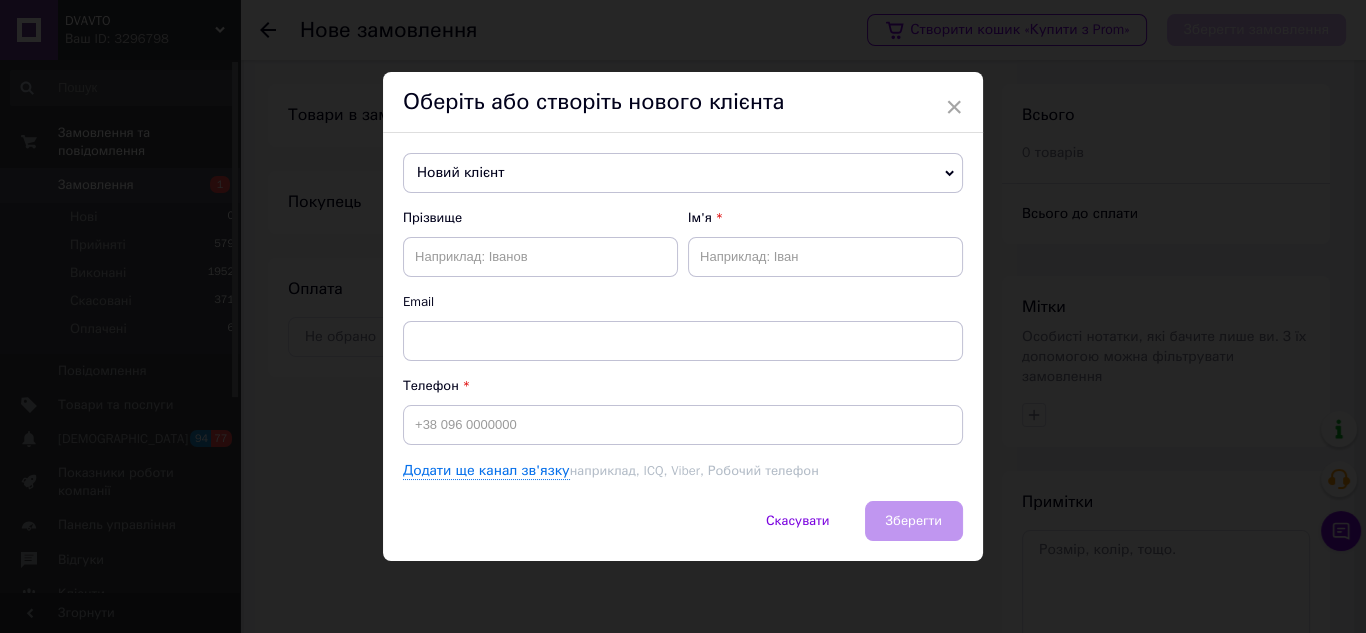 click on "Прізвище" at bounding box center [540, 243] 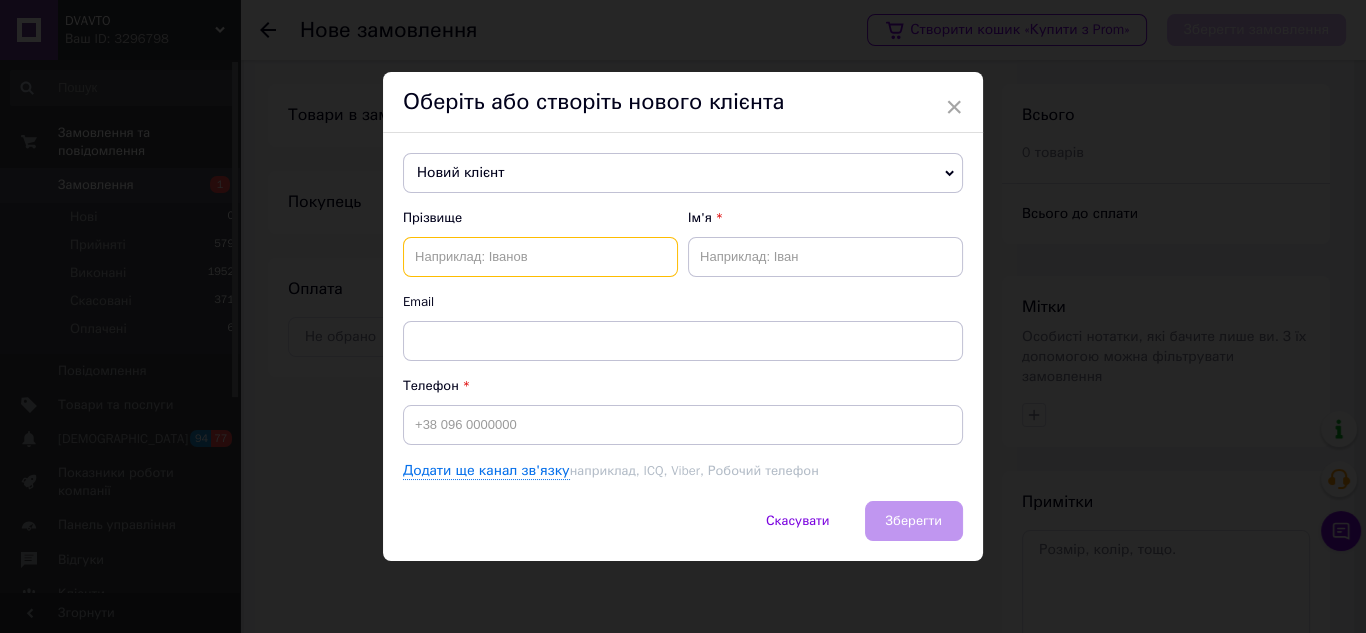 click at bounding box center [540, 257] 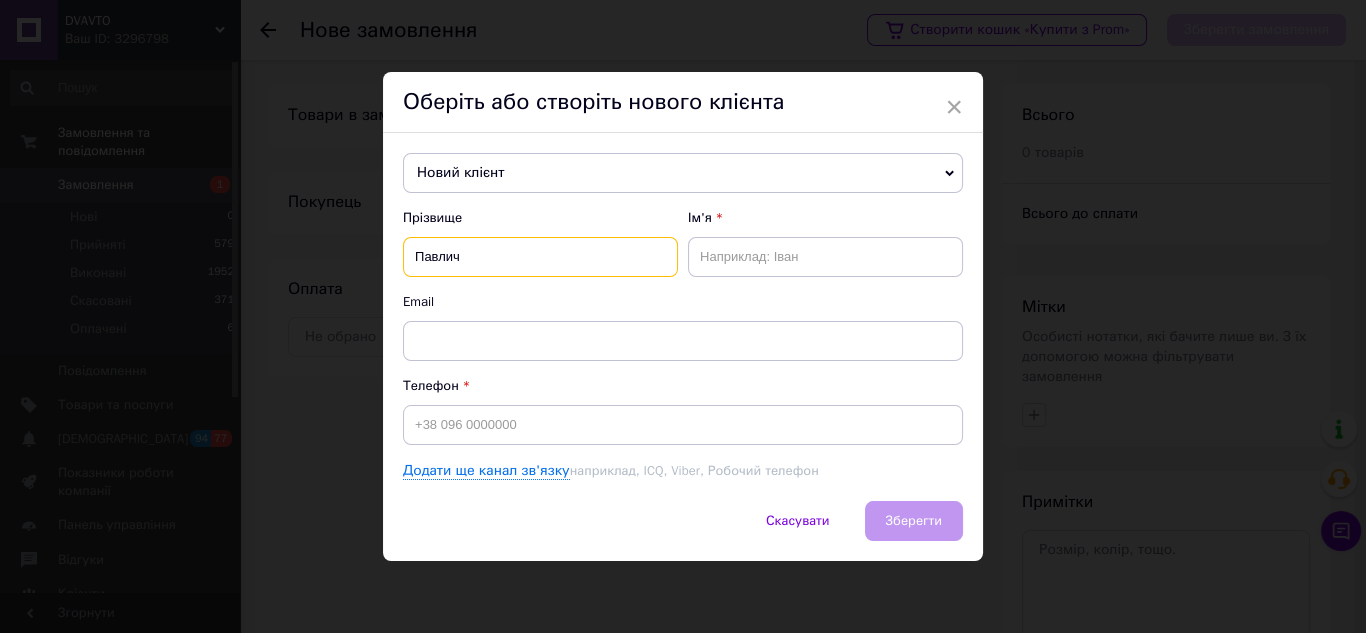 type on "Павлич" 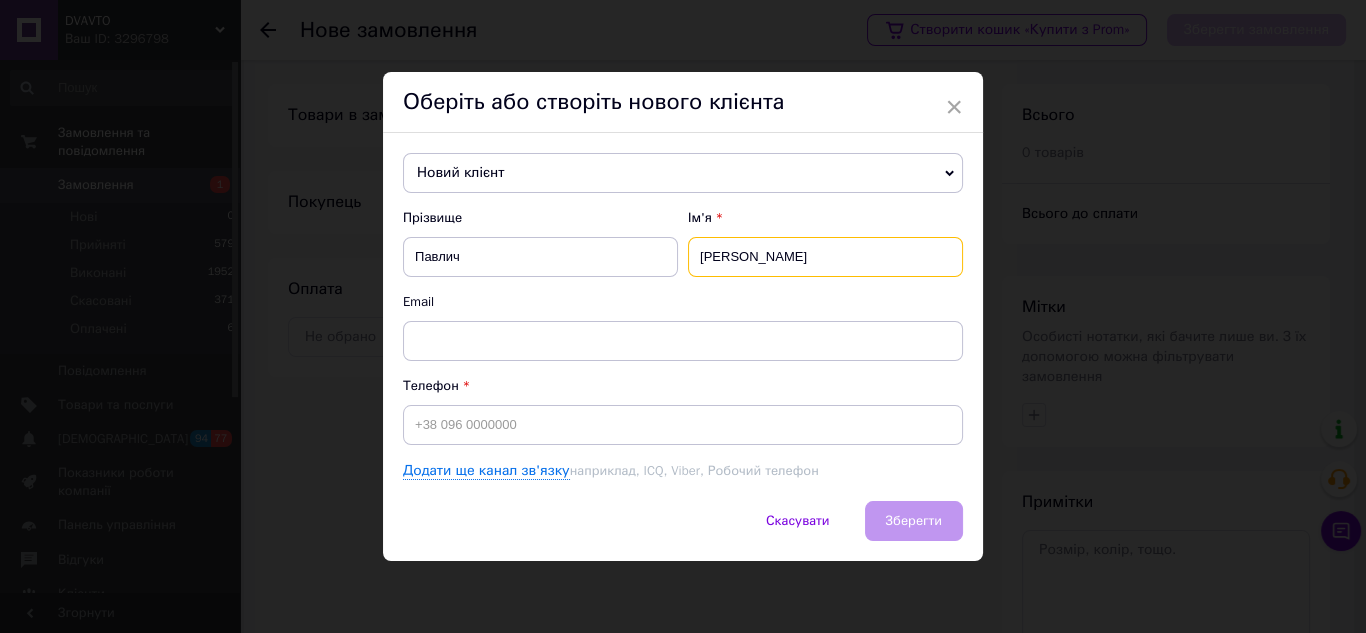 type on "[PERSON_NAME]" 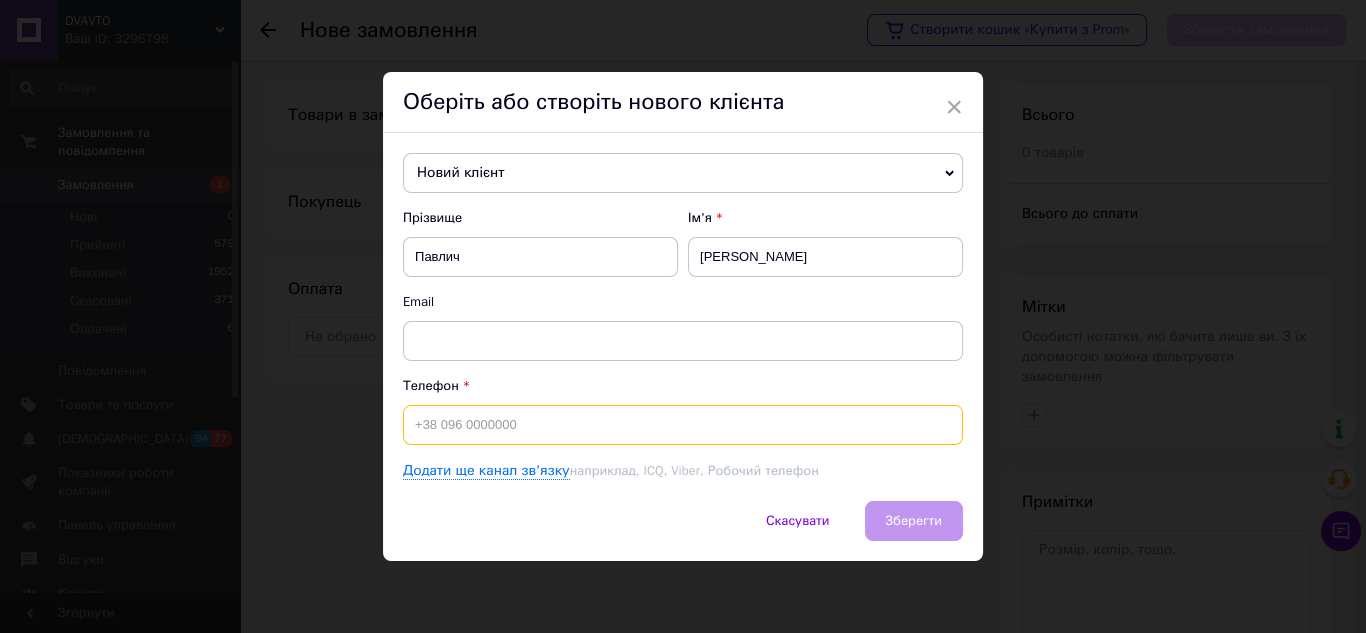 click at bounding box center (683, 425) 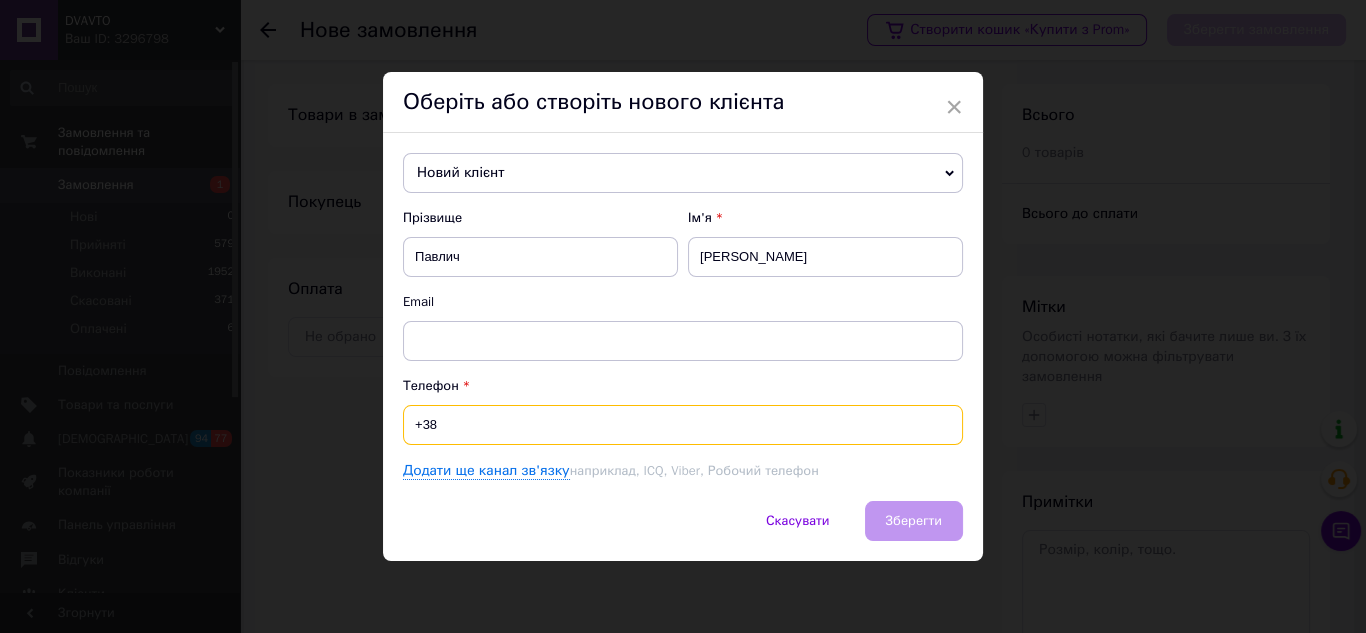 paste on "0634610502" 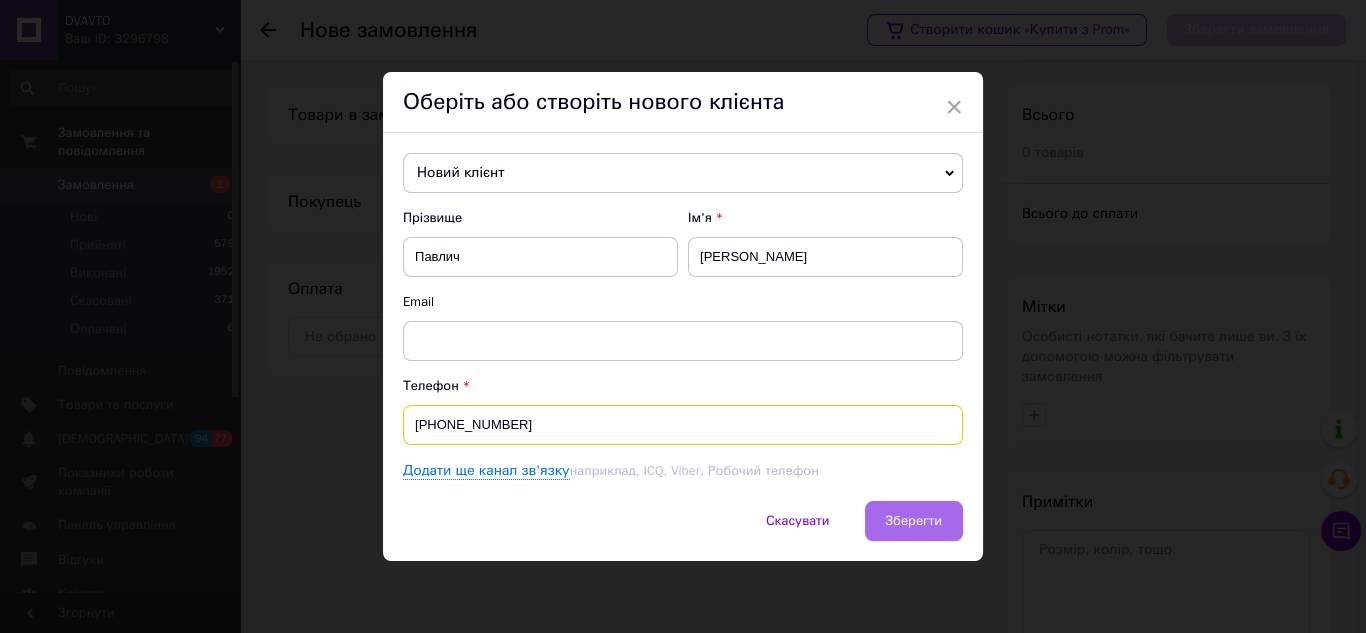 type on "[PHONE_NUMBER]" 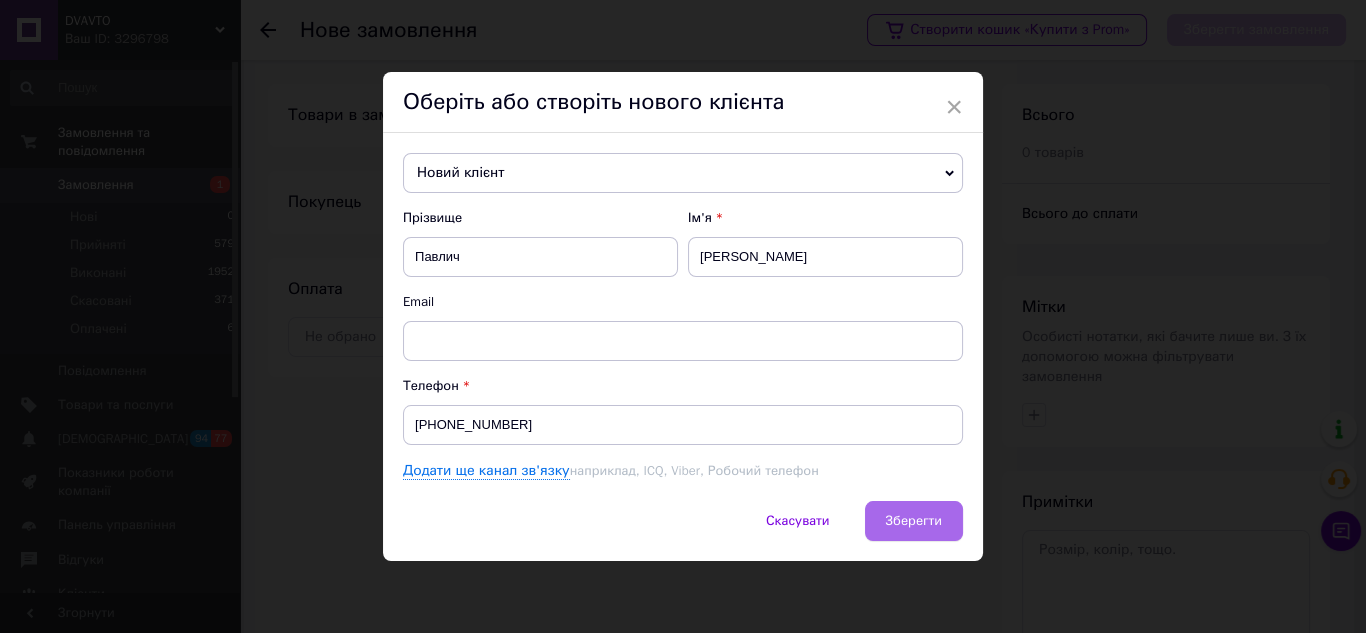 click on "Зберегти" at bounding box center [914, 520] 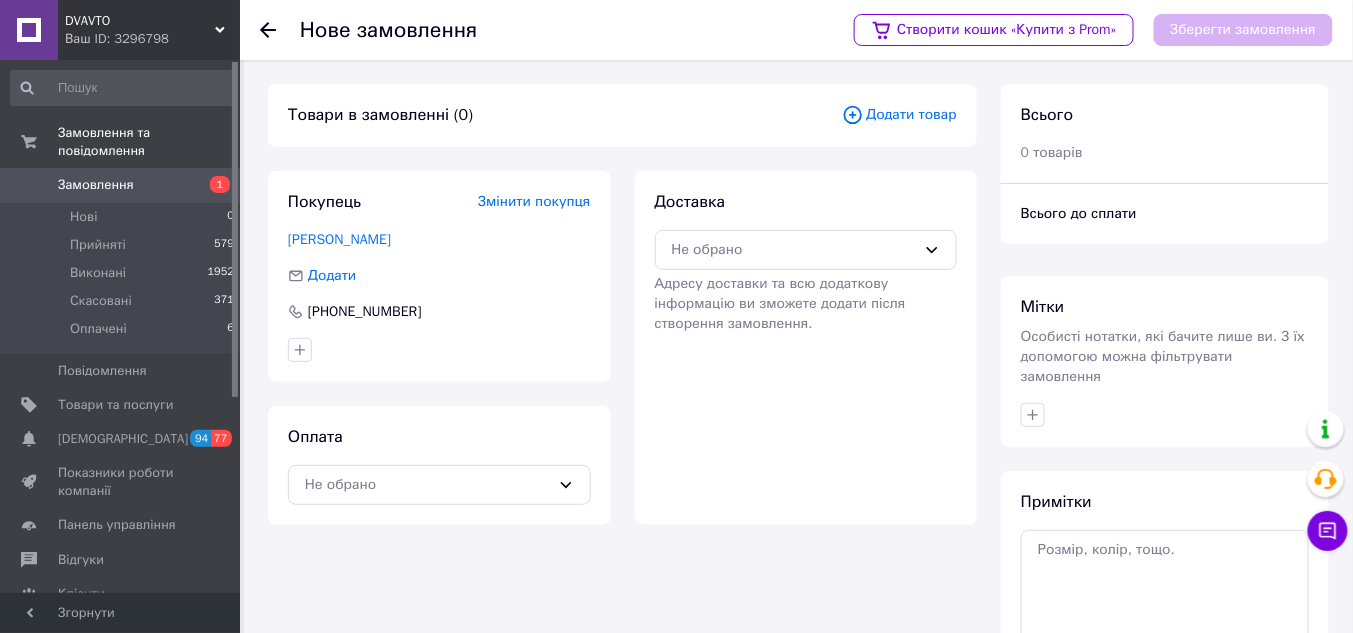 click on "Адресу доставки та всю додаткову інформацію
ви зможете додати після створення замовлення." at bounding box center [780, 303] 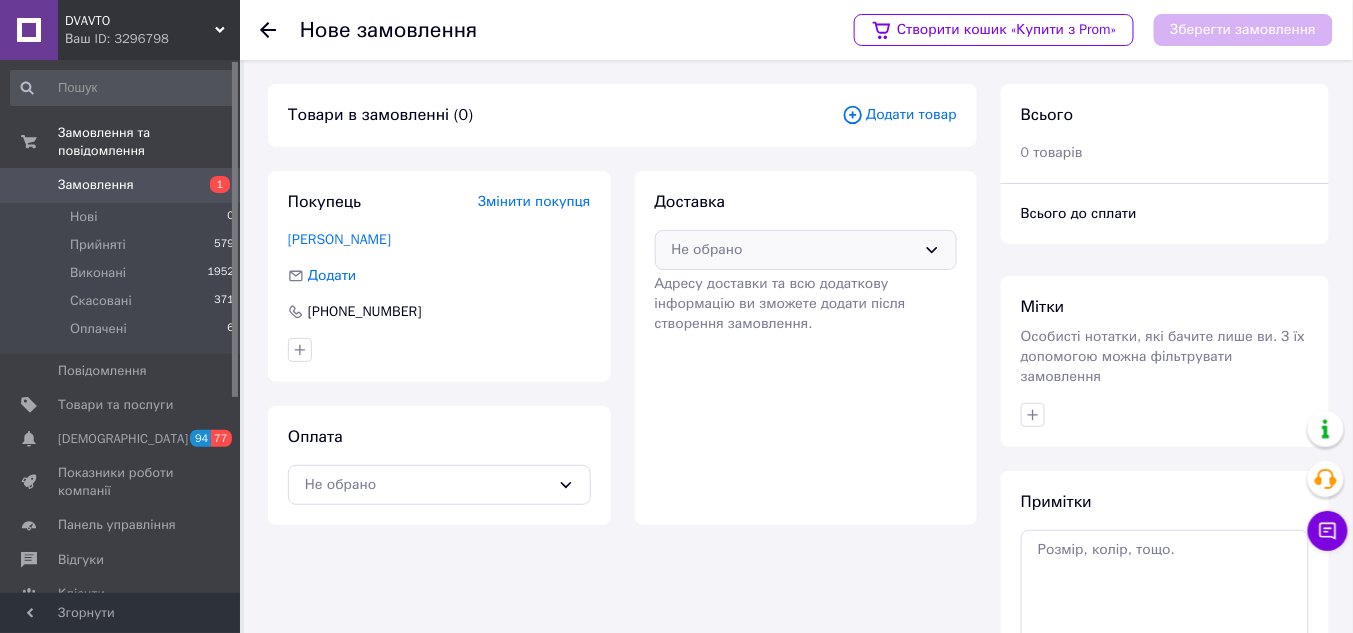 click on "Не обрано" at bounding box center (794, 250) 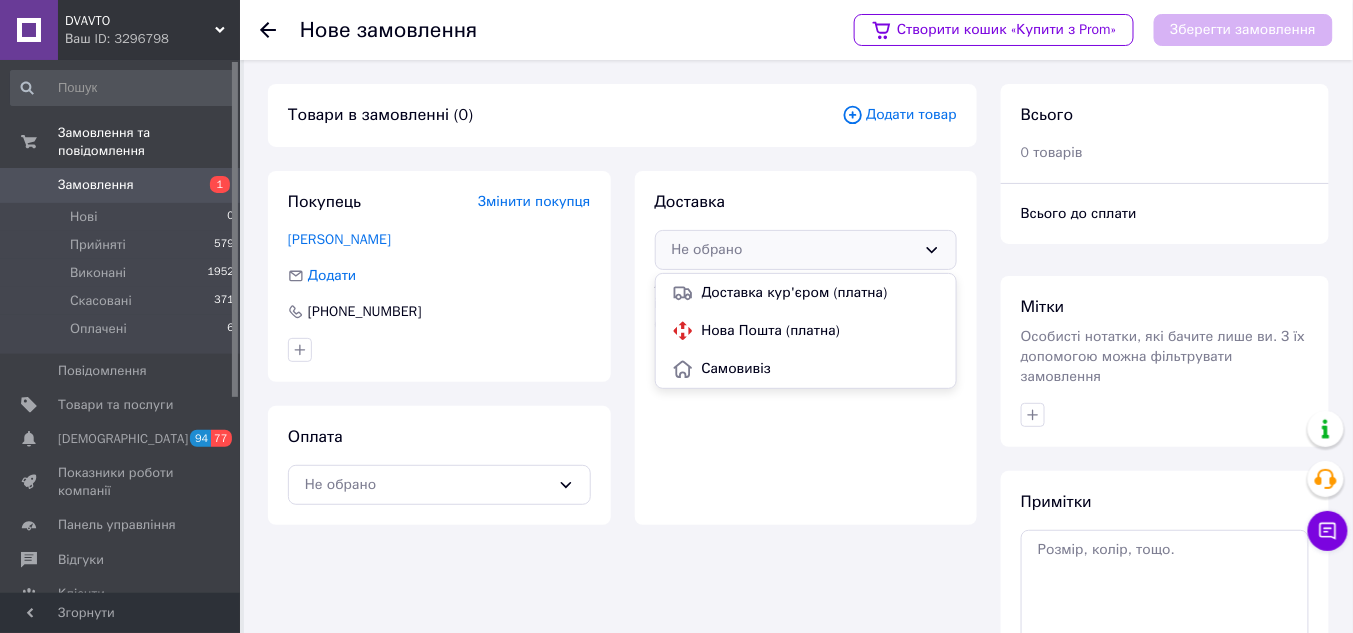drag, startPoint x: 718, startPoint y: 327, endPoint x: 706, endPoint y: 330, distance: 12.369317 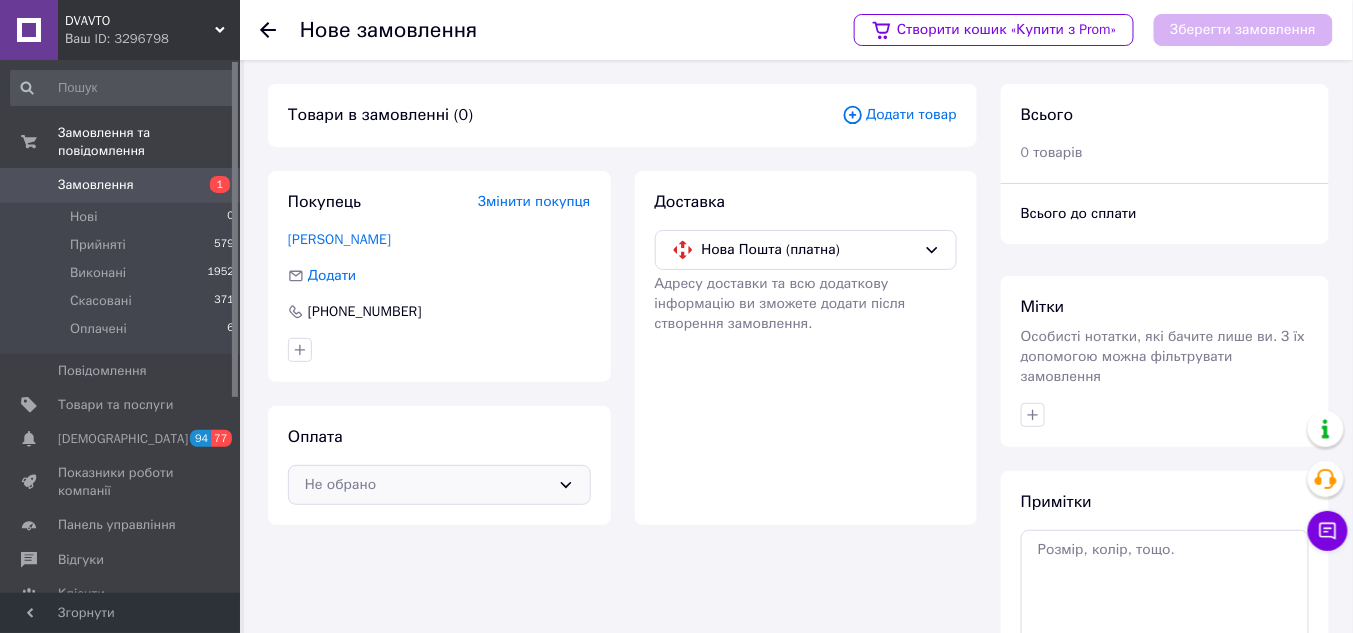 click on "Не обрано" at bounding box center [439, 485] 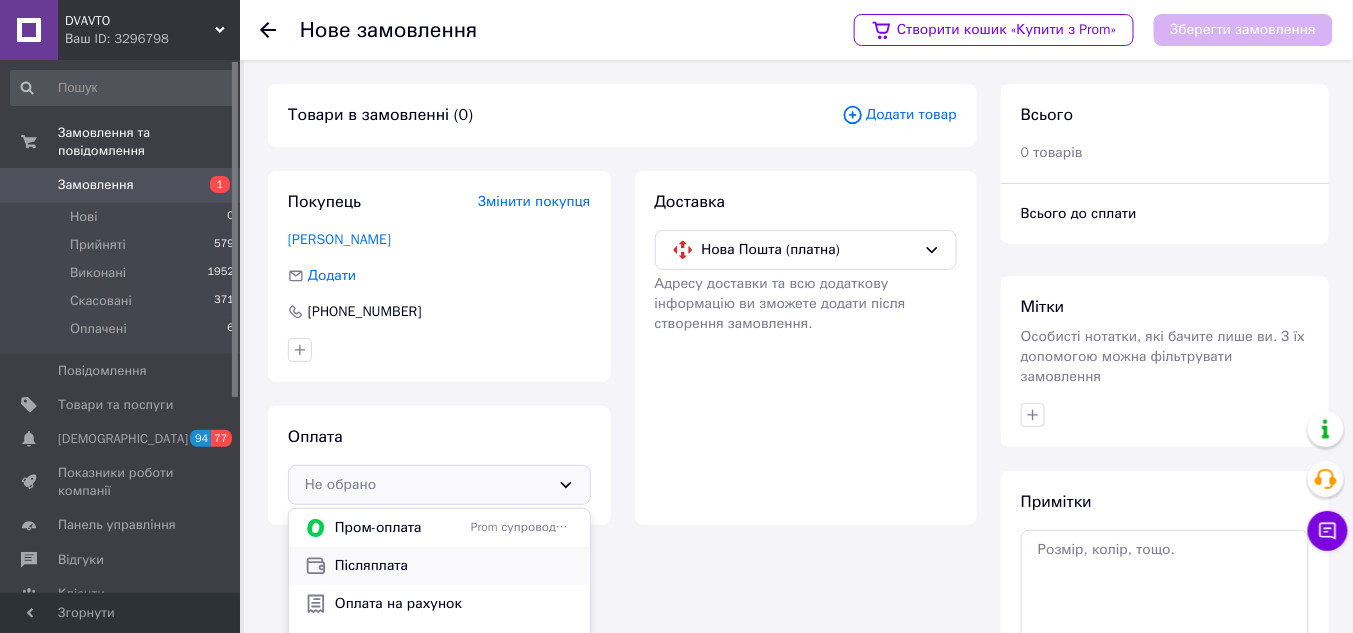 click on "Післяплата" at bounding box center (454, 566) 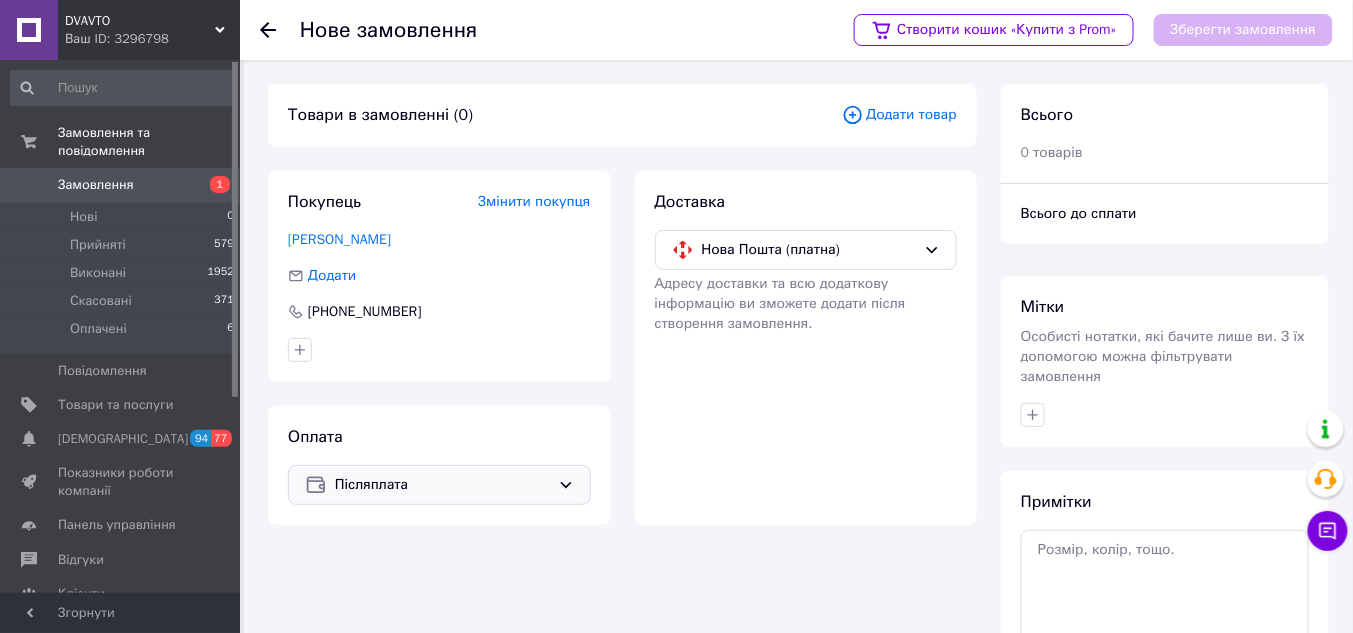 scroll, scrollTop: 0, scrollLeft: 0, axis: both 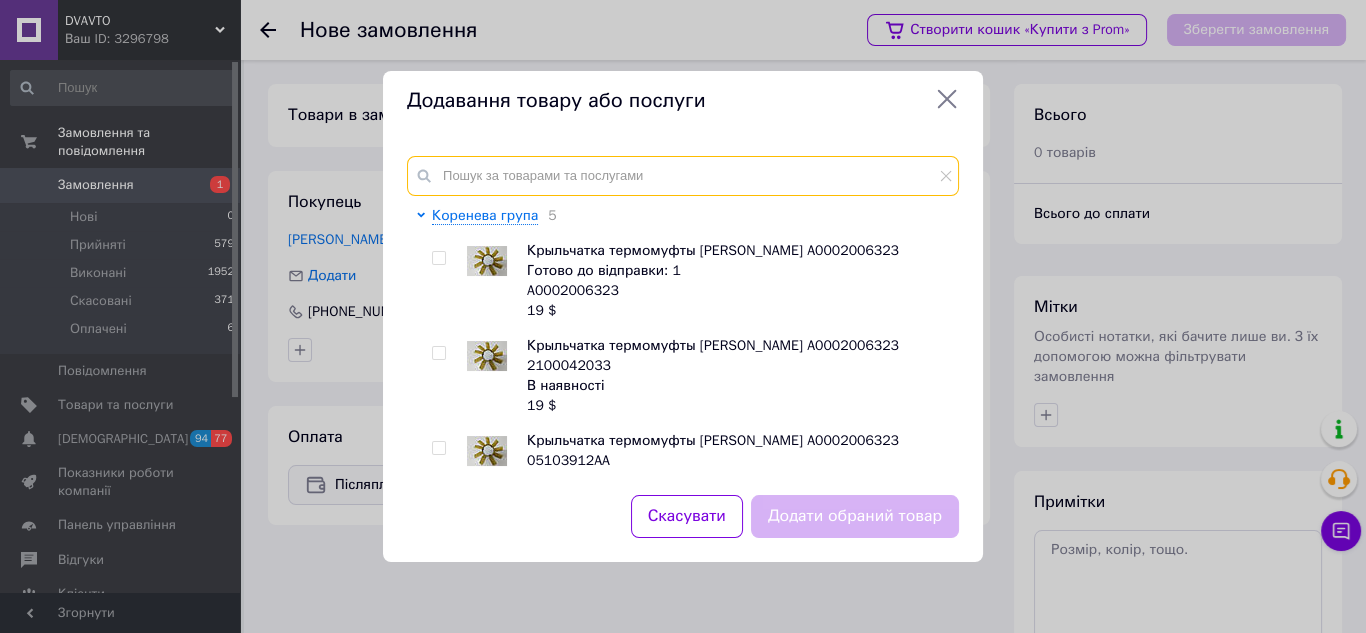 click at bounding box center [683, 176] 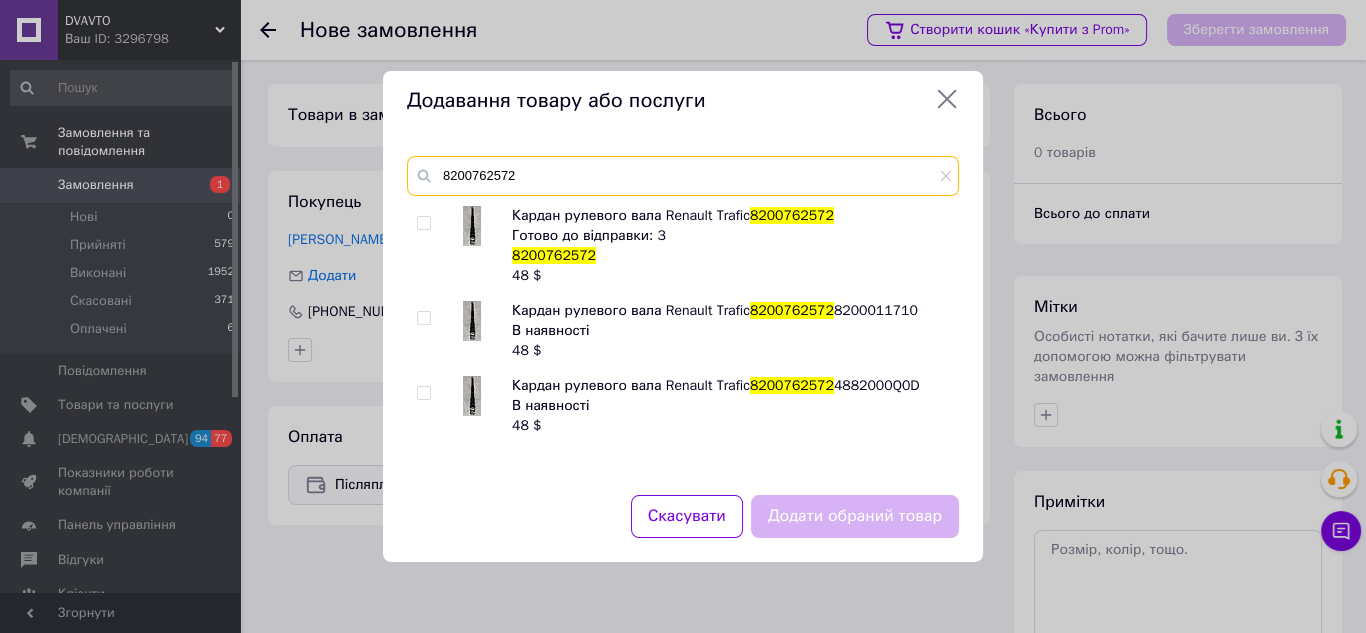 type on "8200762572" 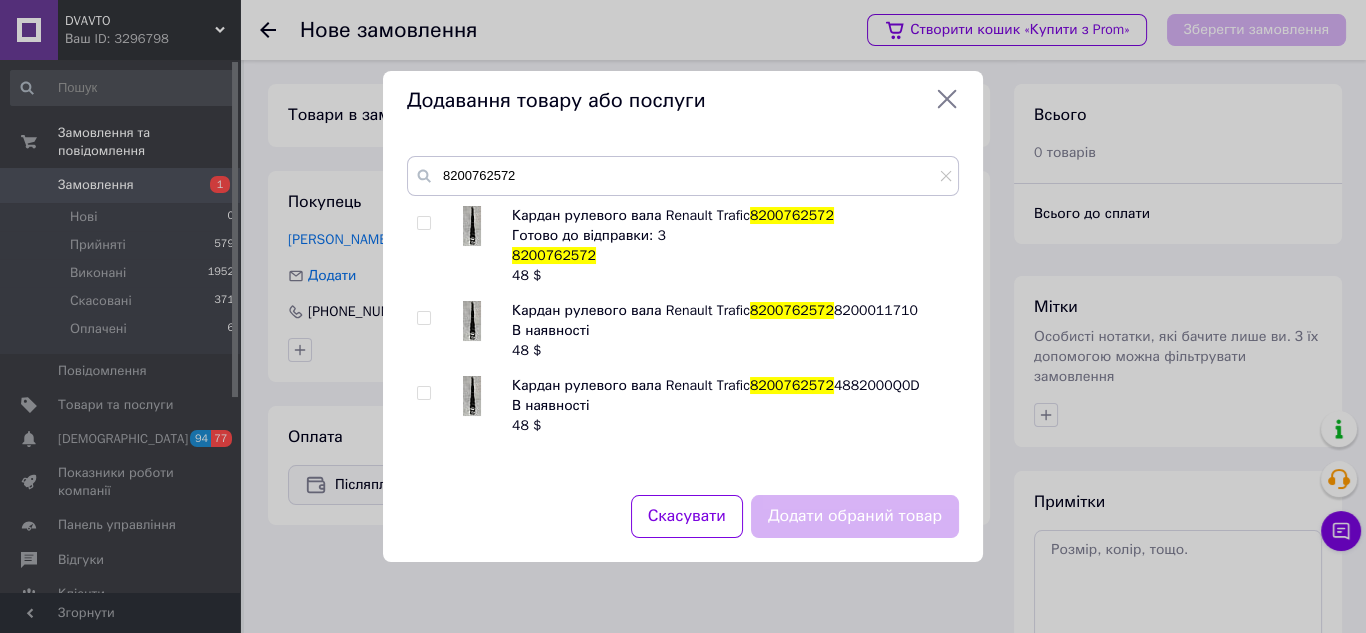 click at bounding box center (423, 223) 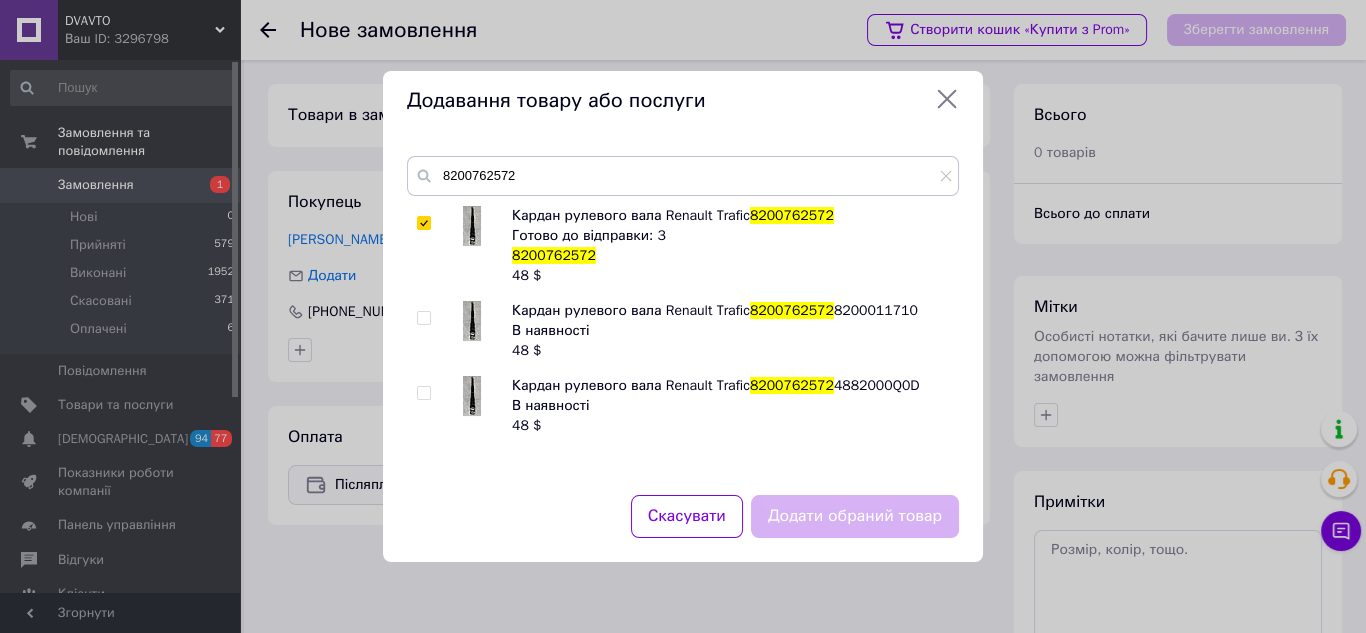 checkbox on "true" 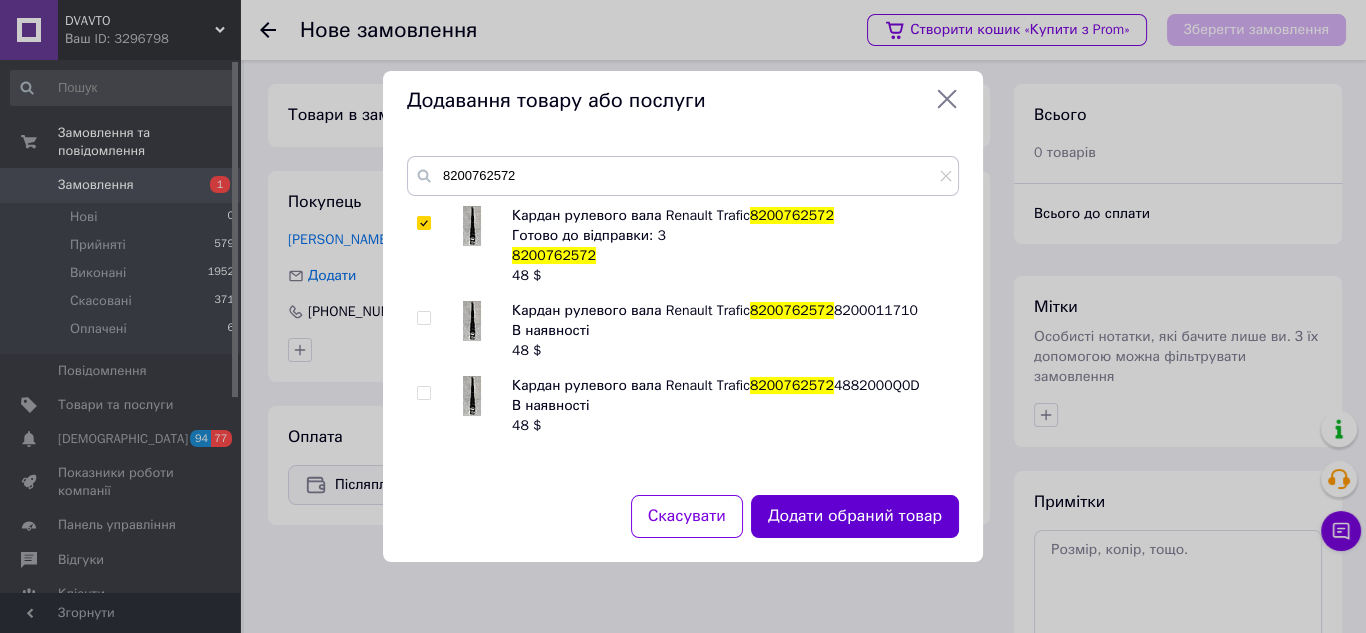click on "Додати обраний товар" at bounding box center [855, 516] 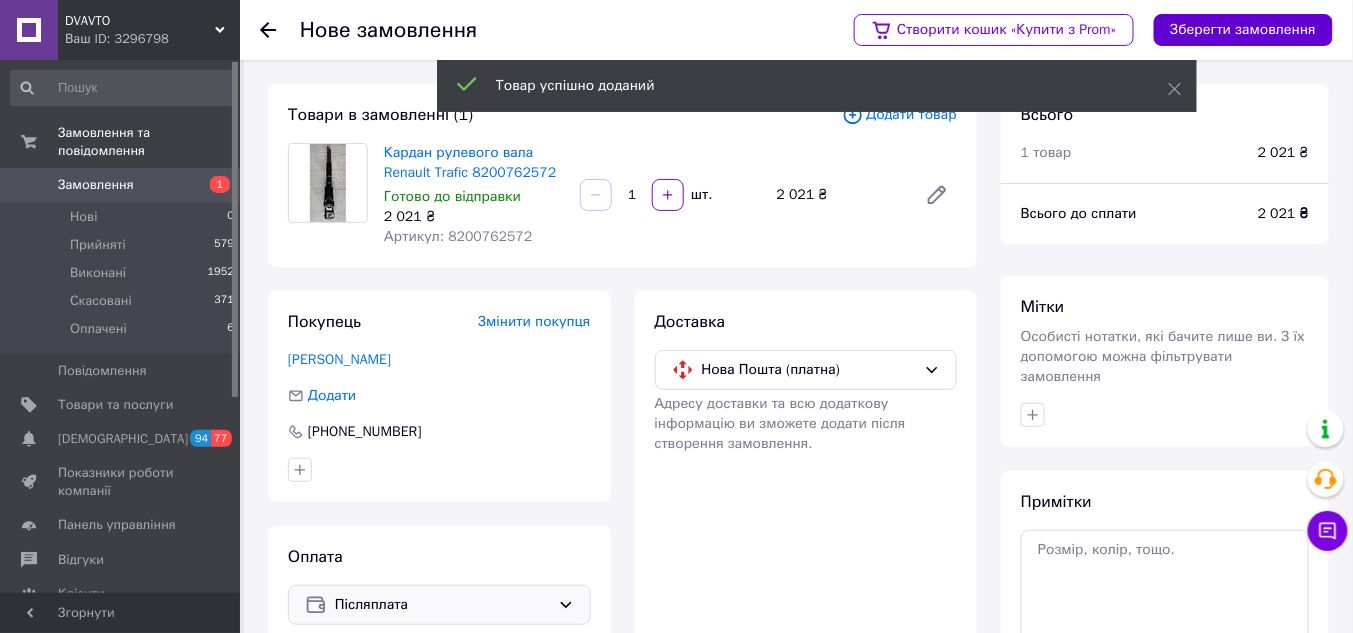 click on "Зберегти замовлення" at bounding box center (1243, 30) 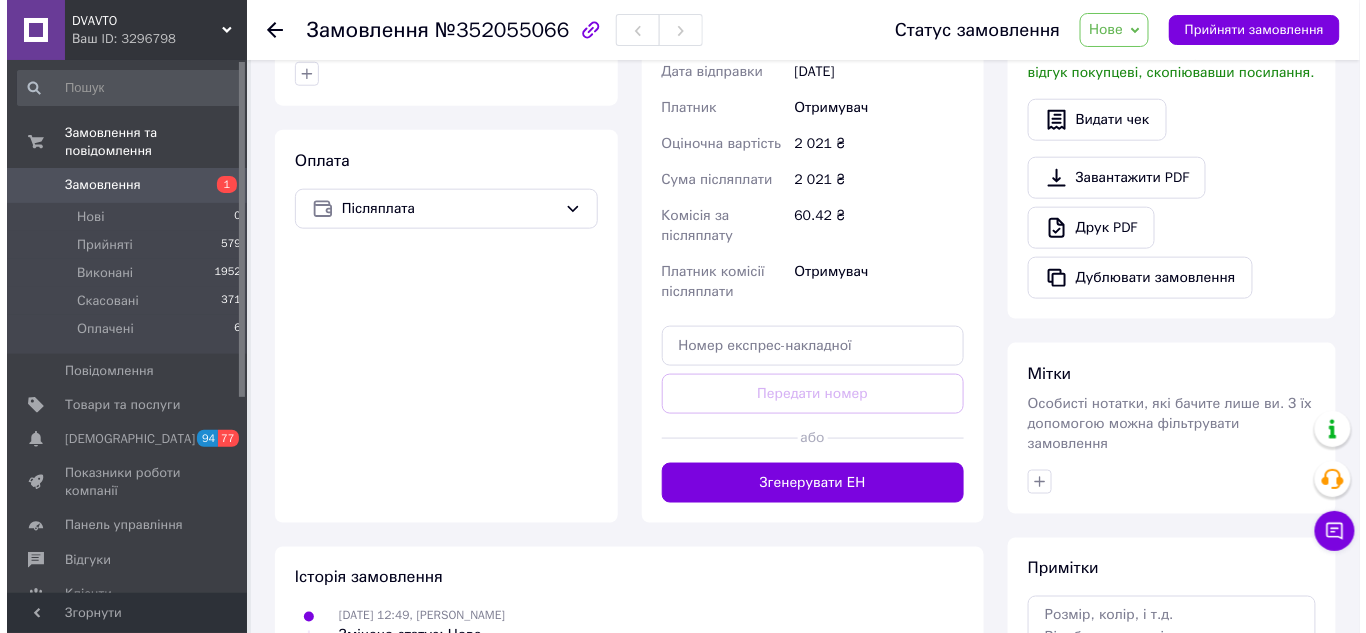 scroll, scrollTop: 240, scrollLeft: 0, axis: vertical 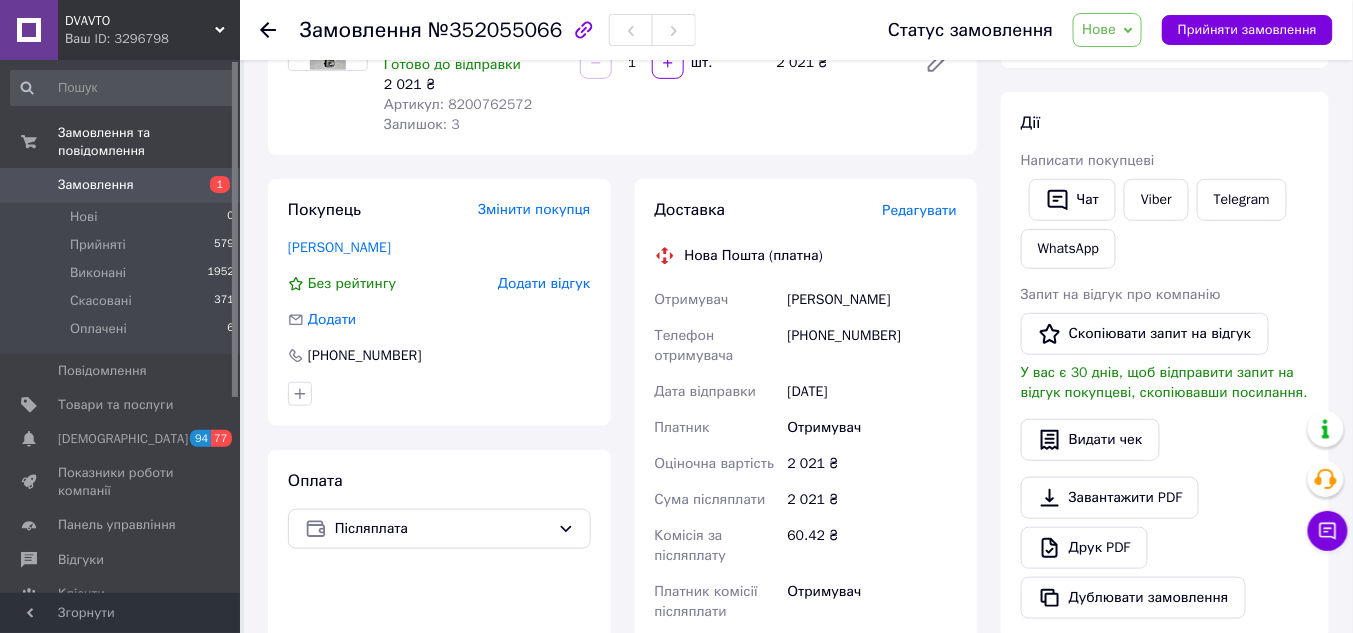 click on "Редагувати" at bounding box center [920, 210] 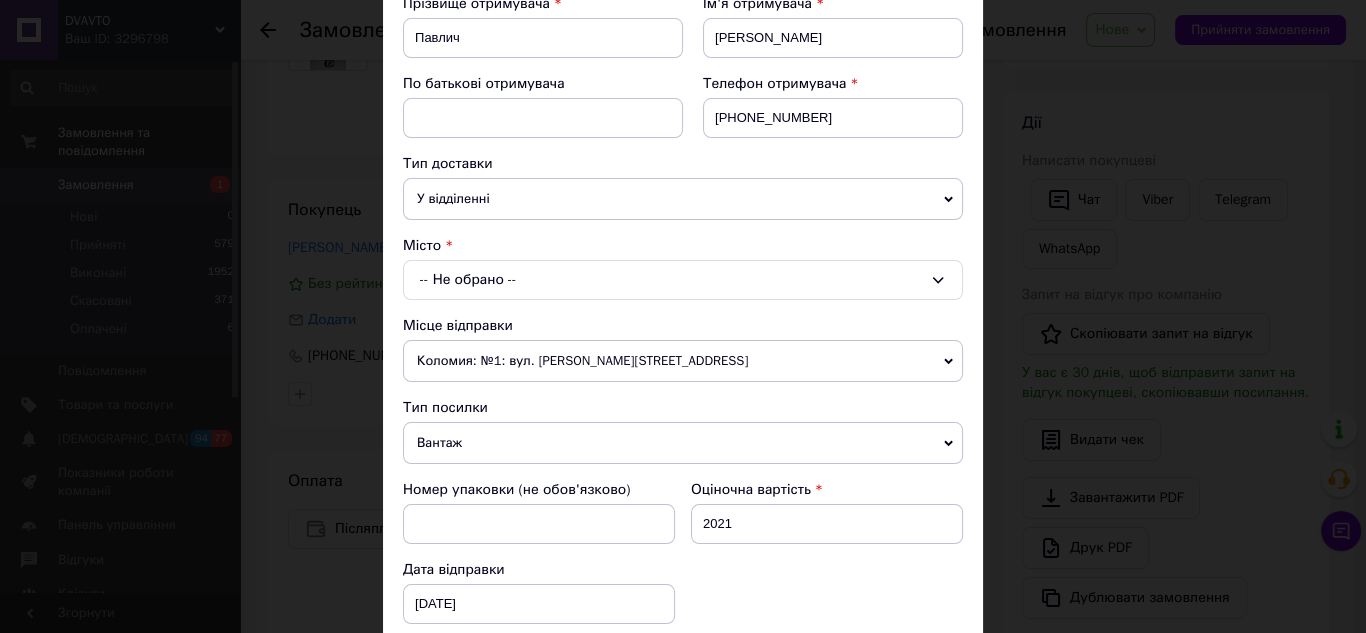 scroll, scrollTop: 320, scrollLeft: 0, axis: vertical 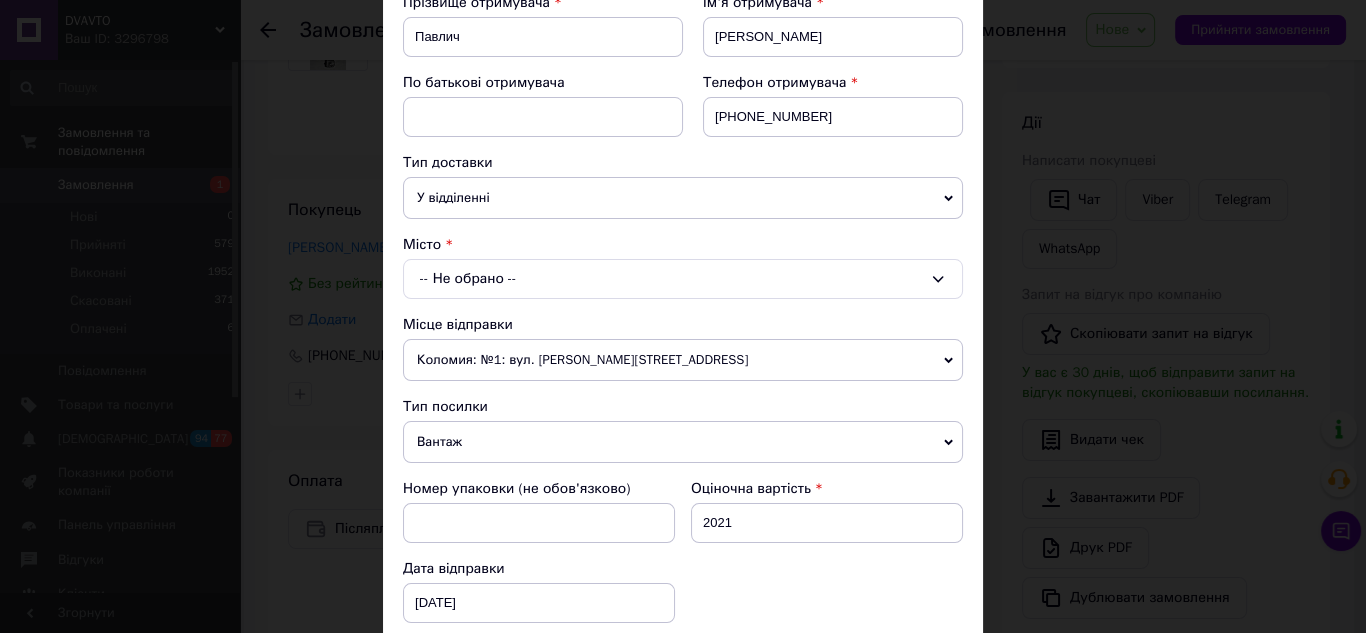 click on "-- Не обрано --" at bounding box center [683, 279] 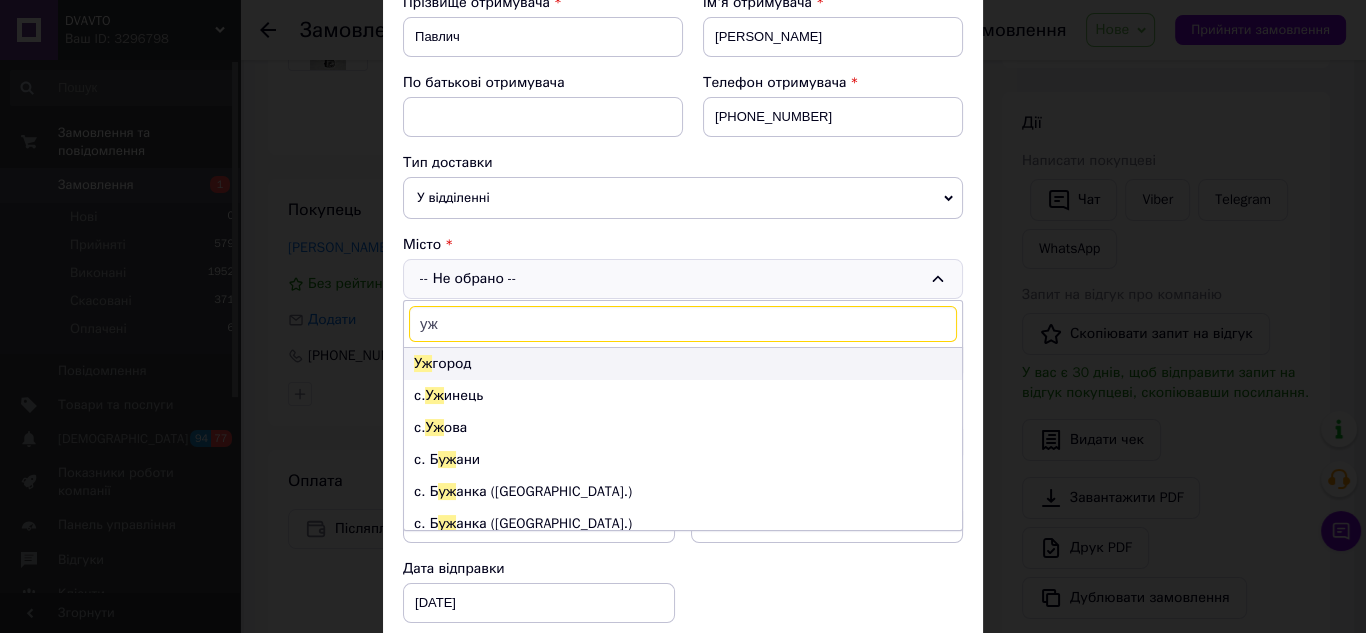 type on "уж" 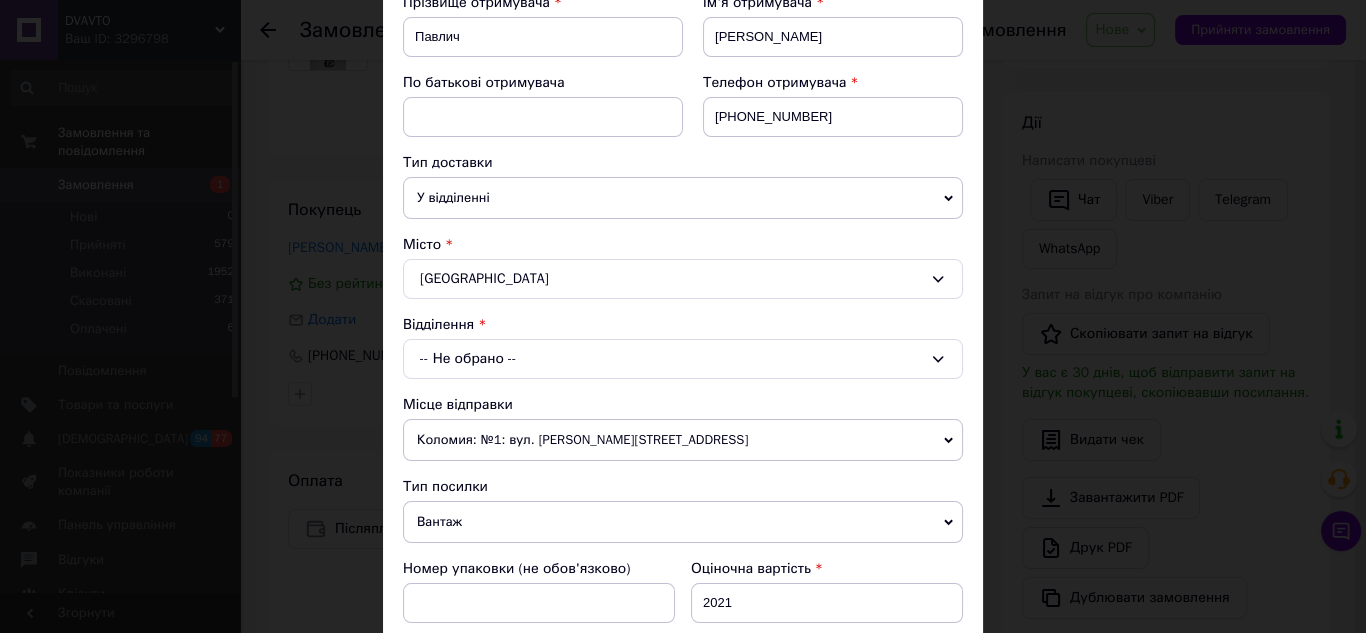 click on "-- Не обрано --" at bounding box center (683, 359) 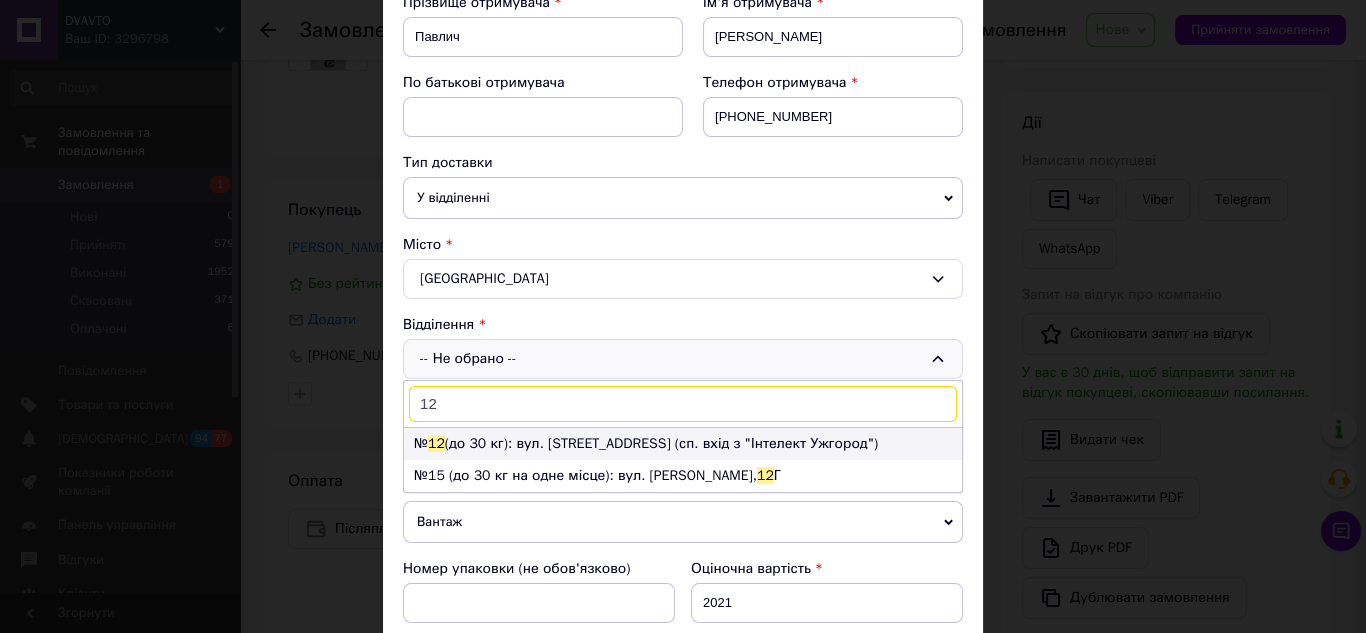 type on "12" 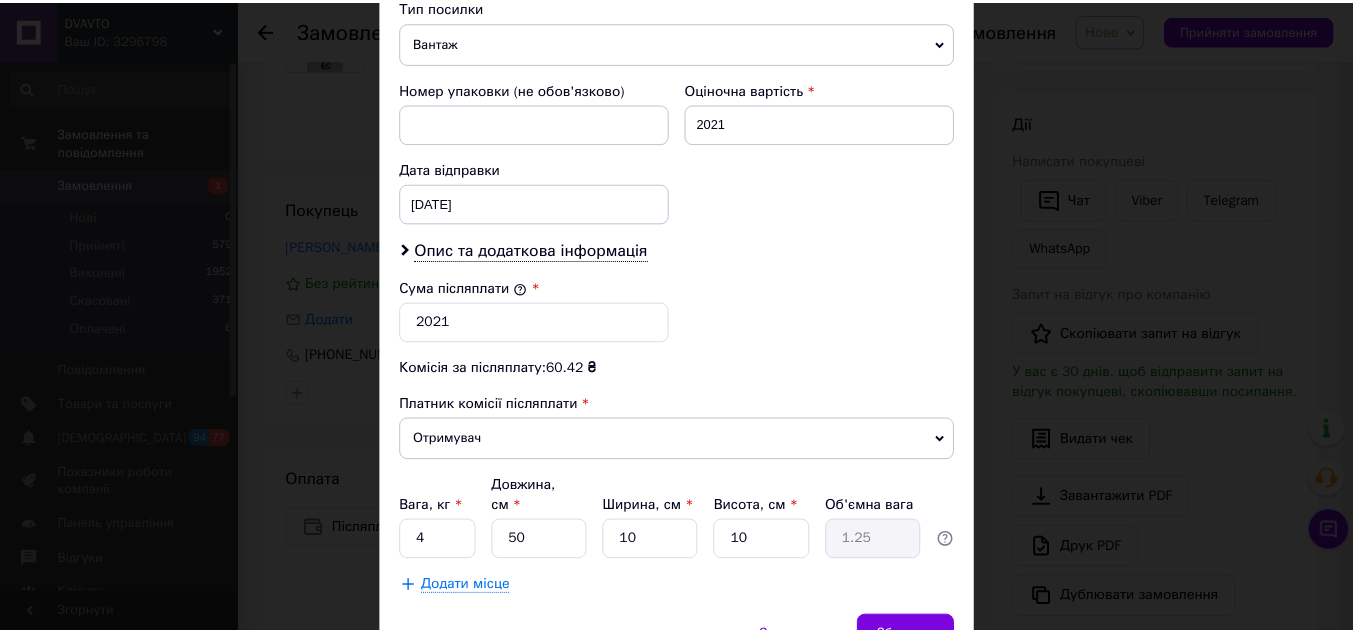 scroll, scrollTop: 878, scrollLeft: 0, axis: vertical 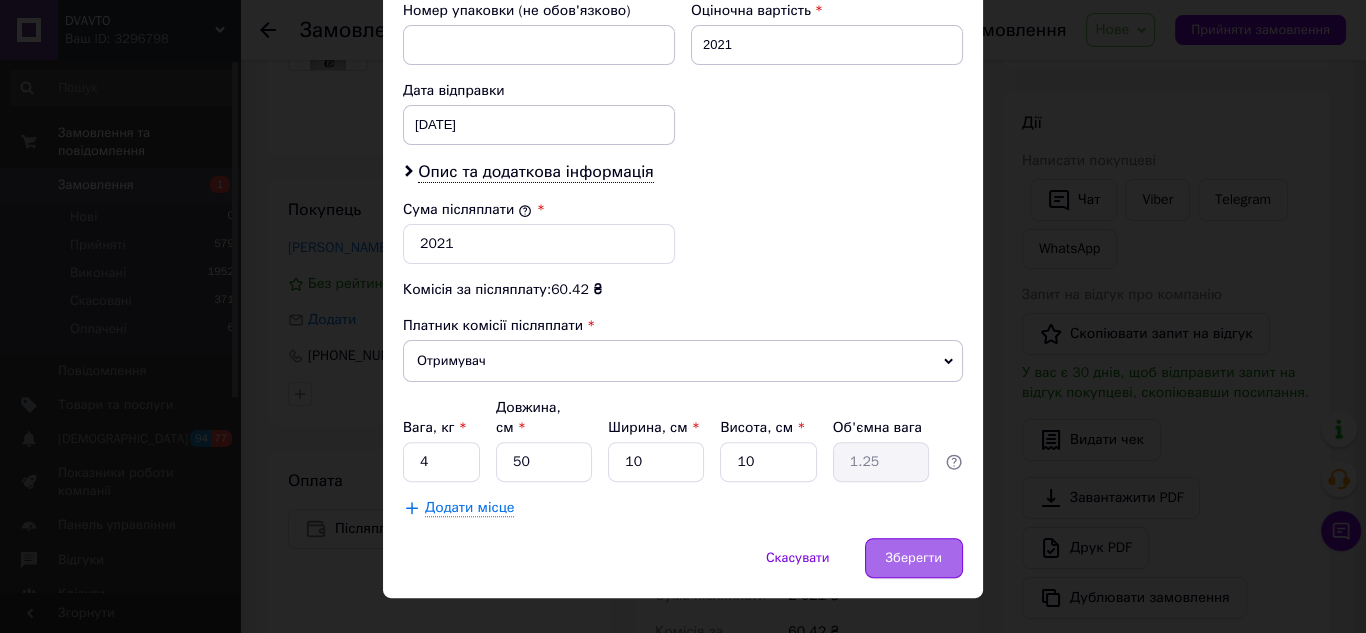 click on "Зберегти" at bounding box center [914, 558] 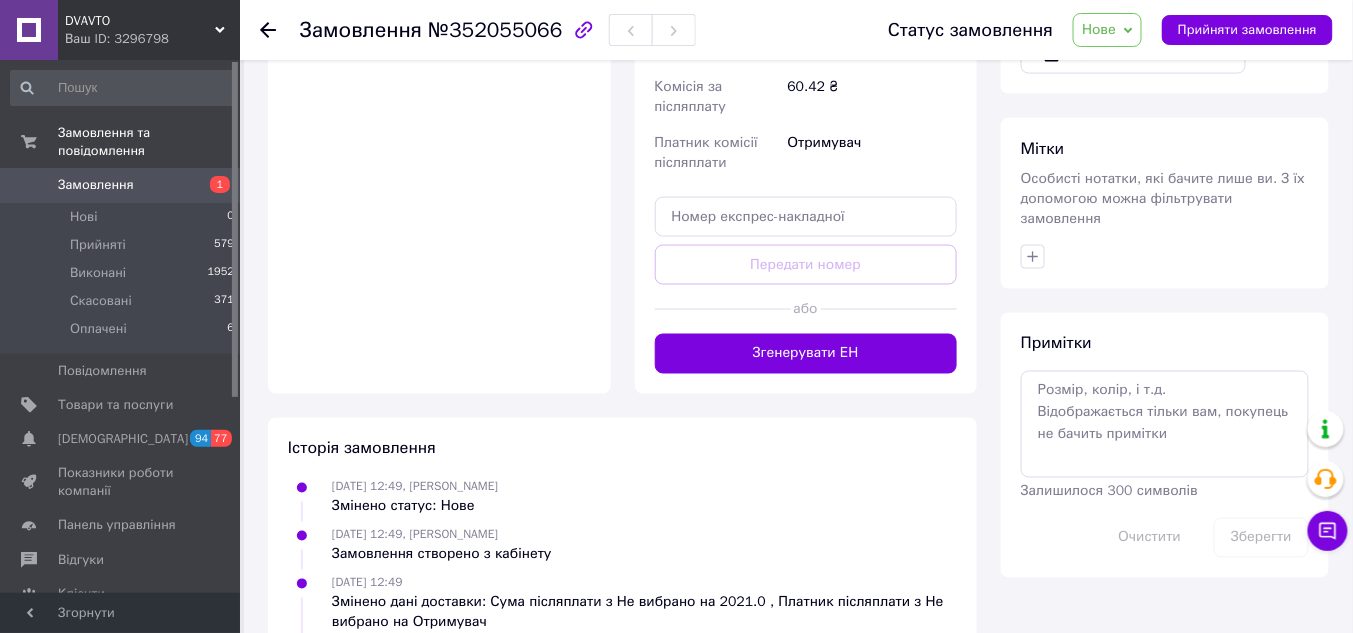 scroll, scrollTop: 800, scrollLeft: 0, axis: vertical 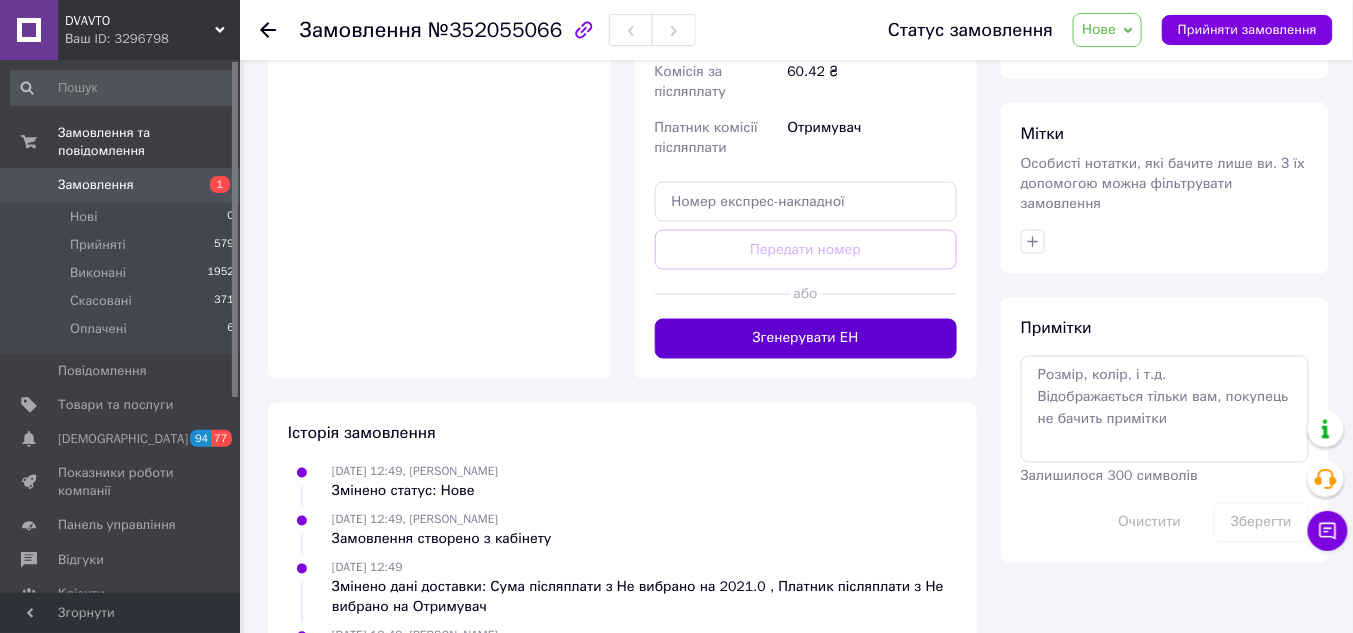 click on "Згенерувати ЕН" at bounding box center (806, 339) 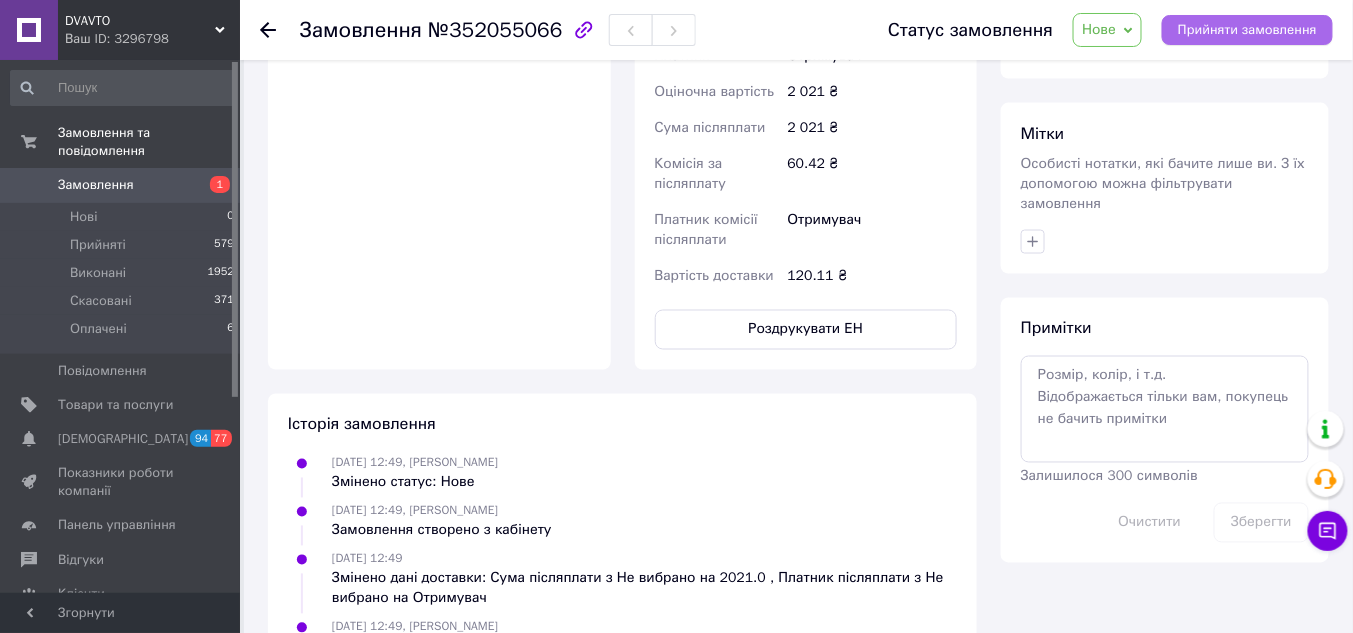 click on "Прийняти замовлення" at bounding box center [1247, 30] 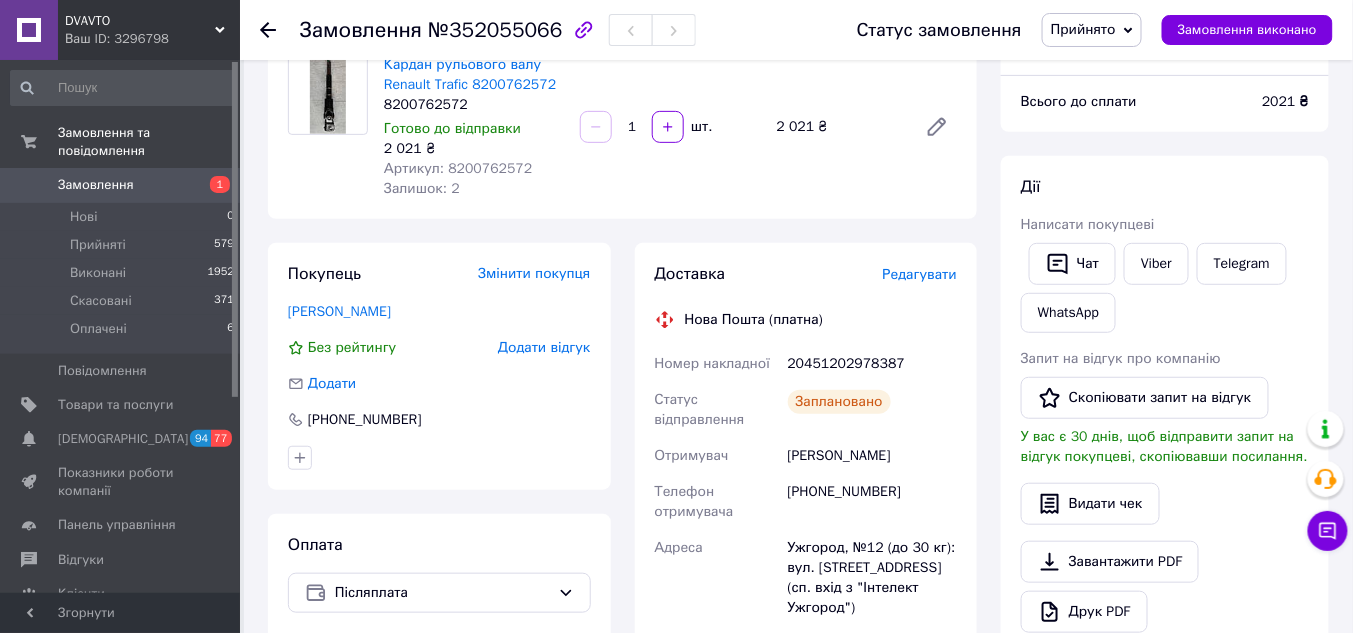 scroll, scrollTop: 0, scrollLeft: 0, axis: both 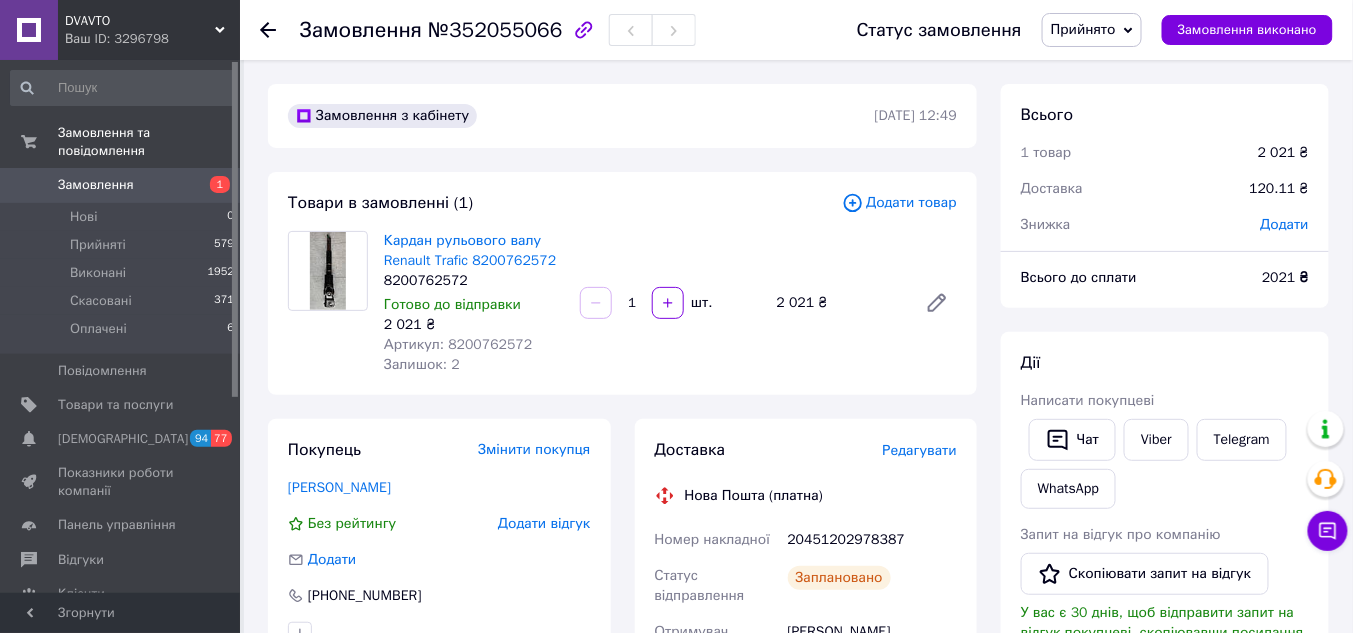 click on "Артикул: 8200762572" at bounding box center (458, 344) 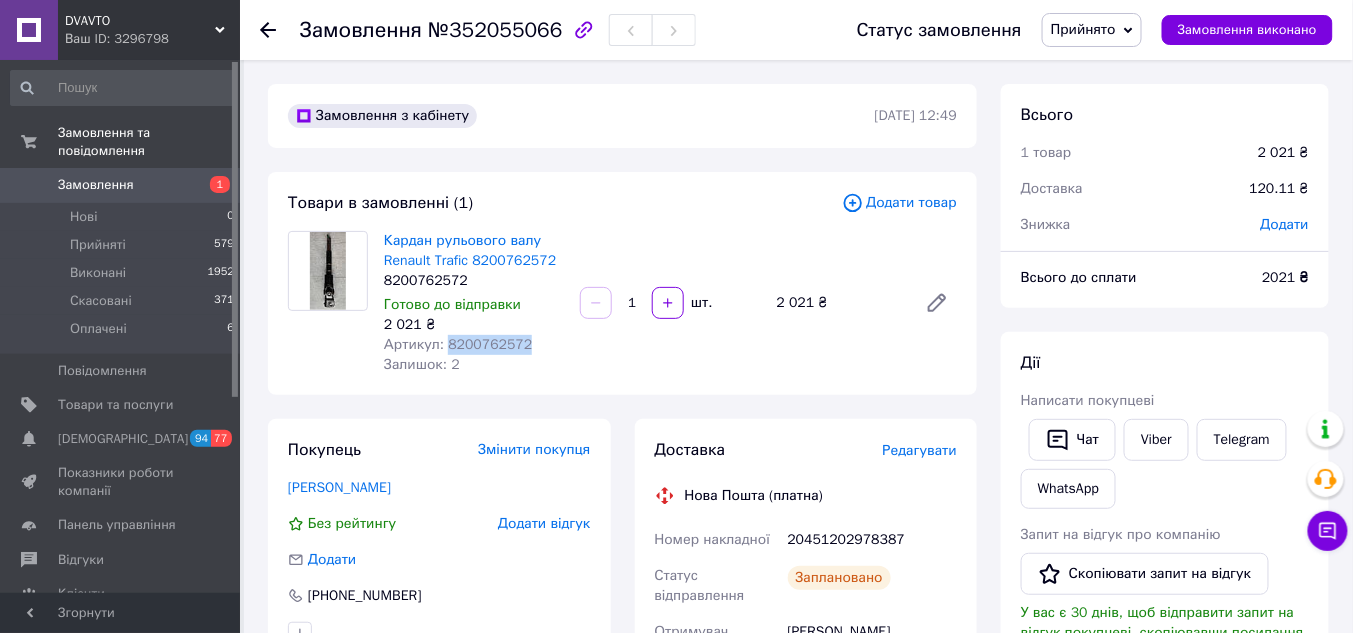 click on "Артикул: 8200762572" at bounding box center (458, 344) 